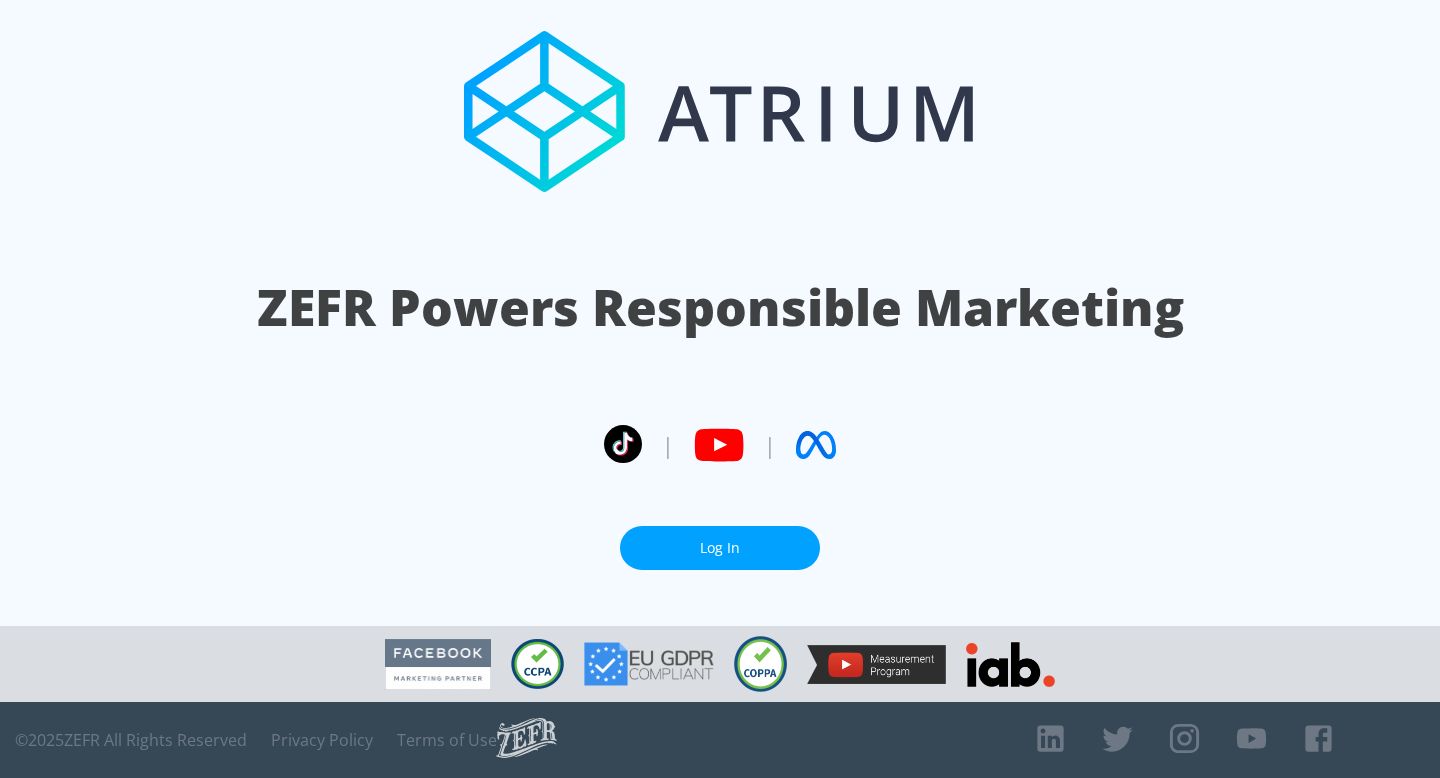 scroll, scrollTop: 0, scrollLeft: 0, axis: both 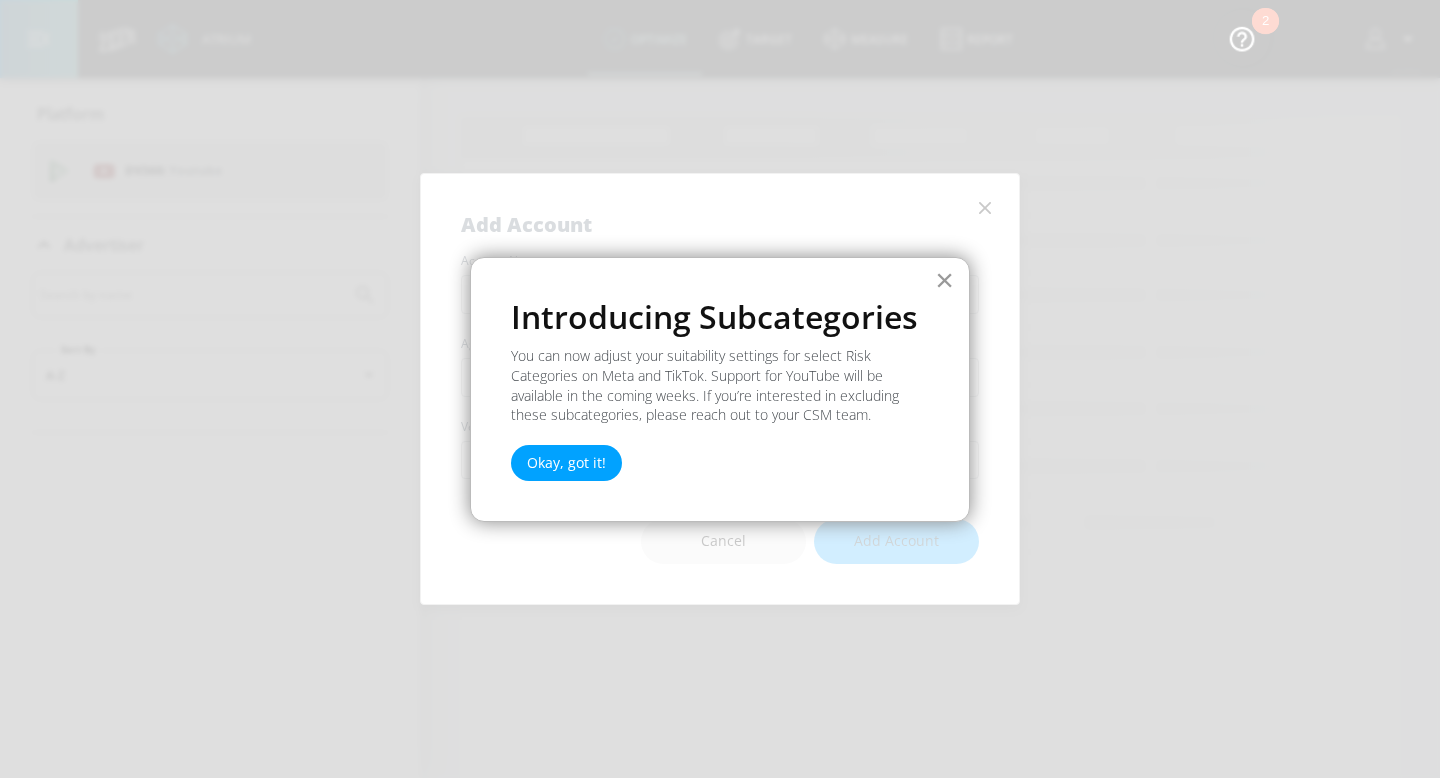 click on "×" at bounding box center [944, 280] 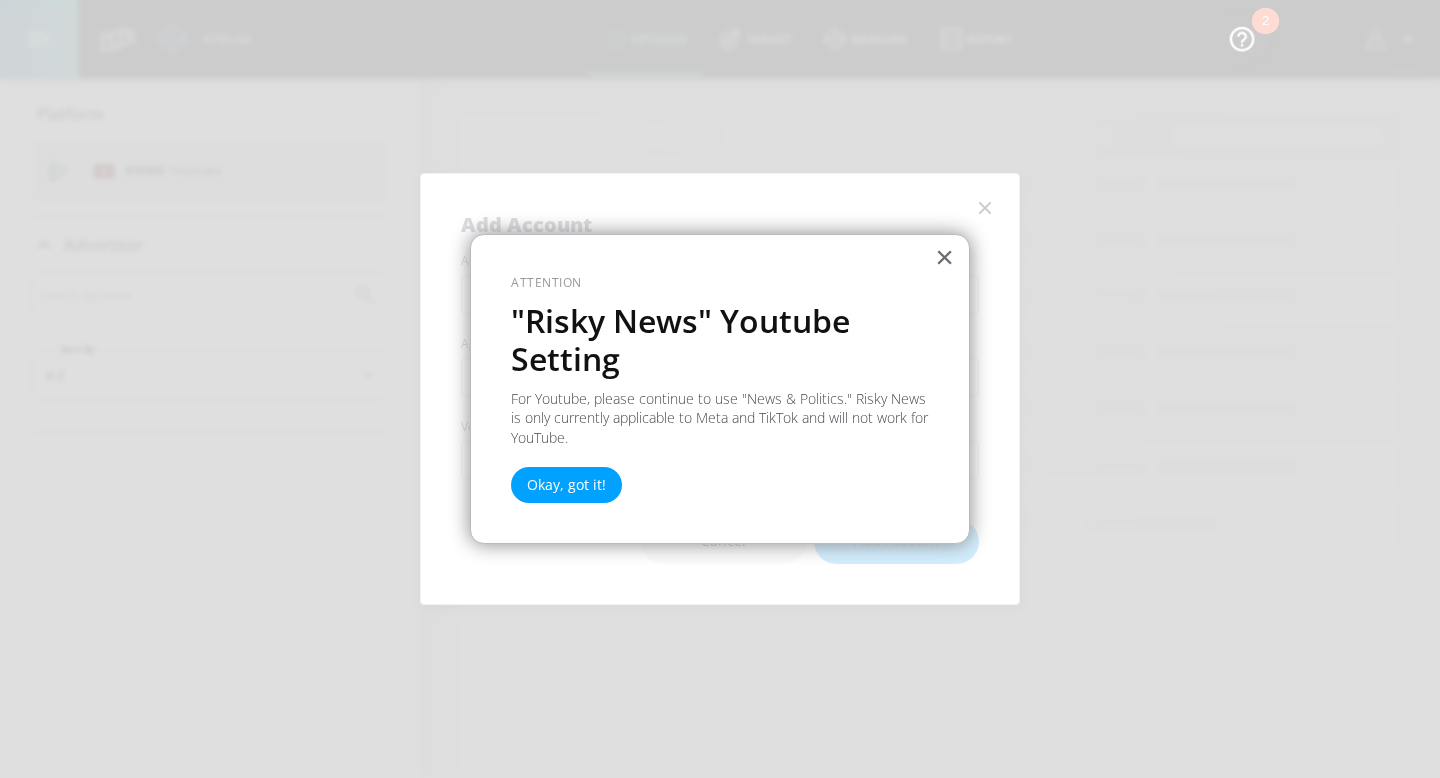click at bounding box center (720, 389) 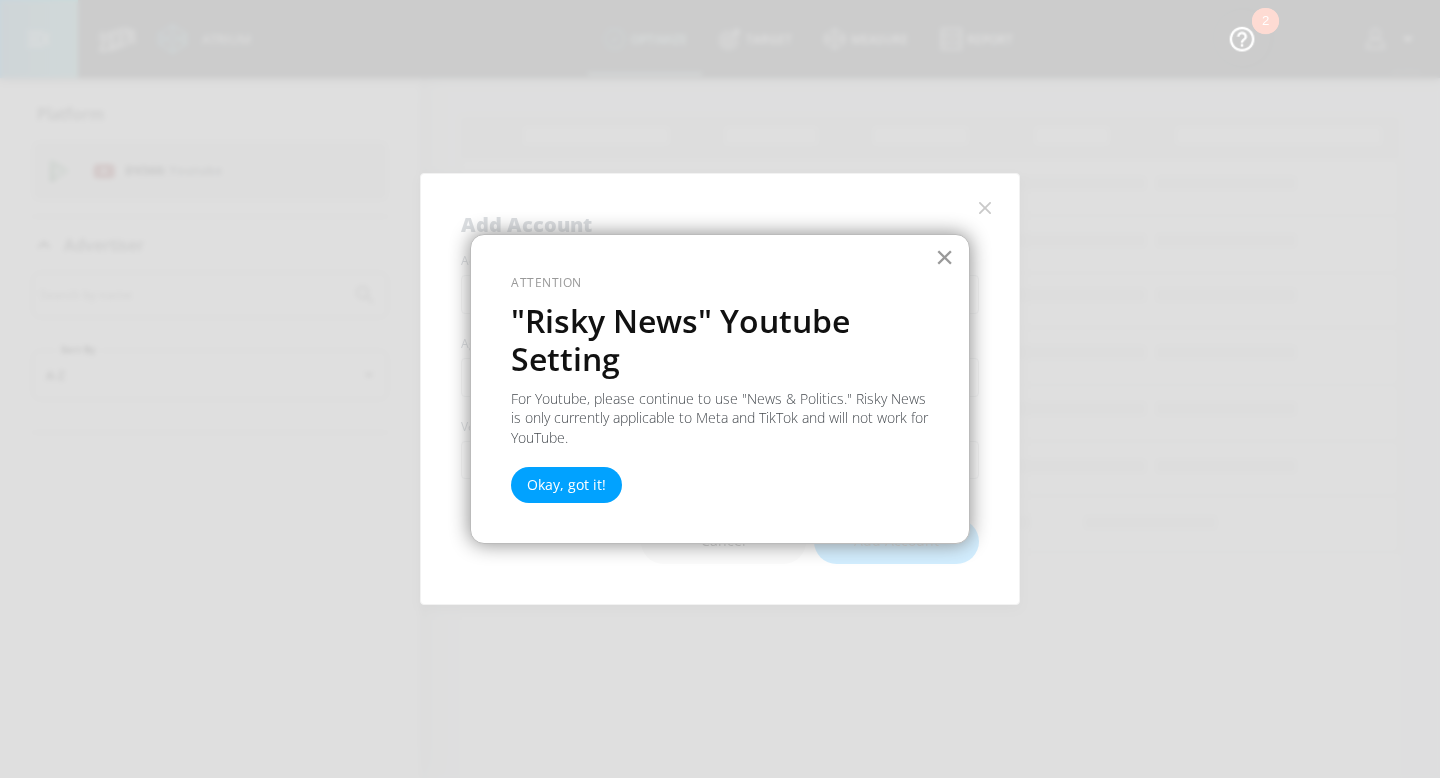 click on "×" at bounding box center [944, 257] 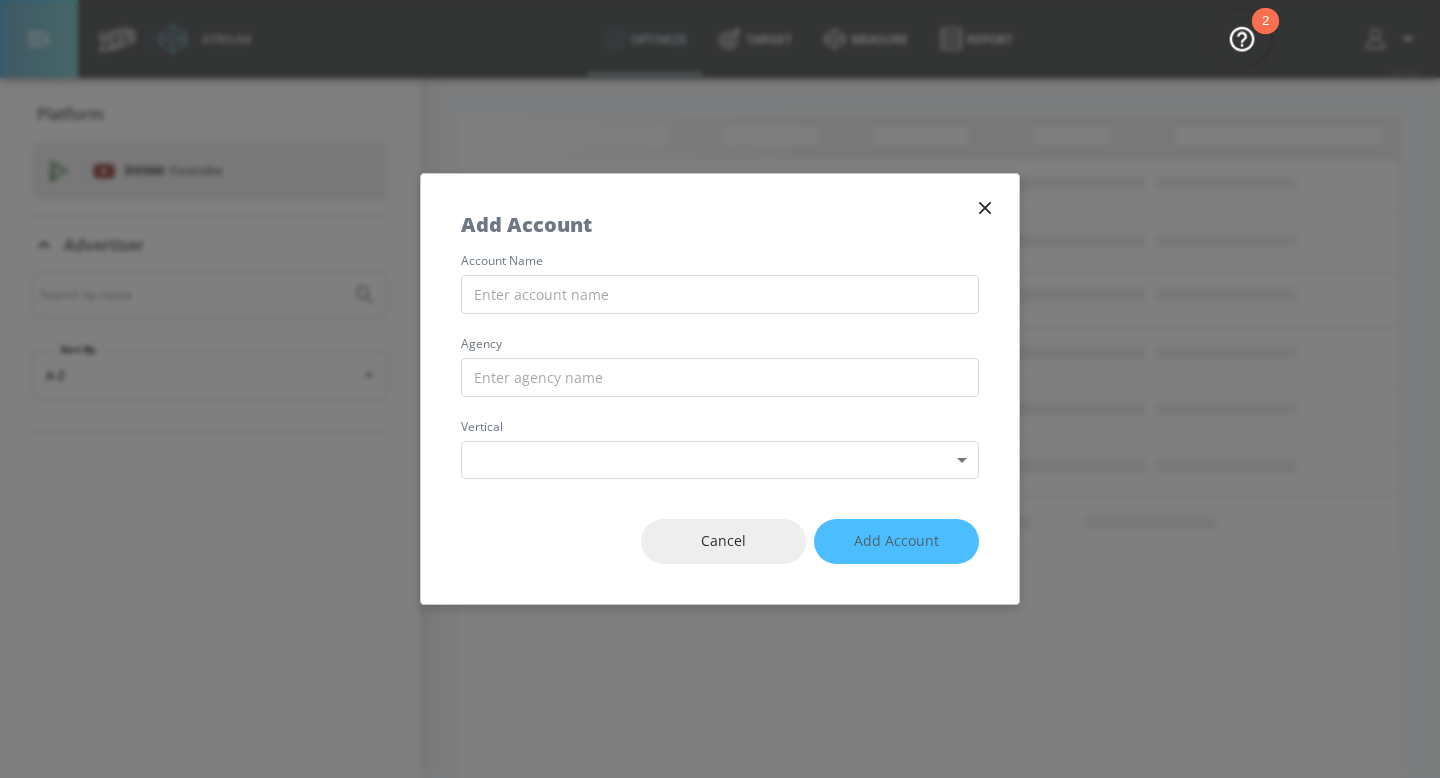 click 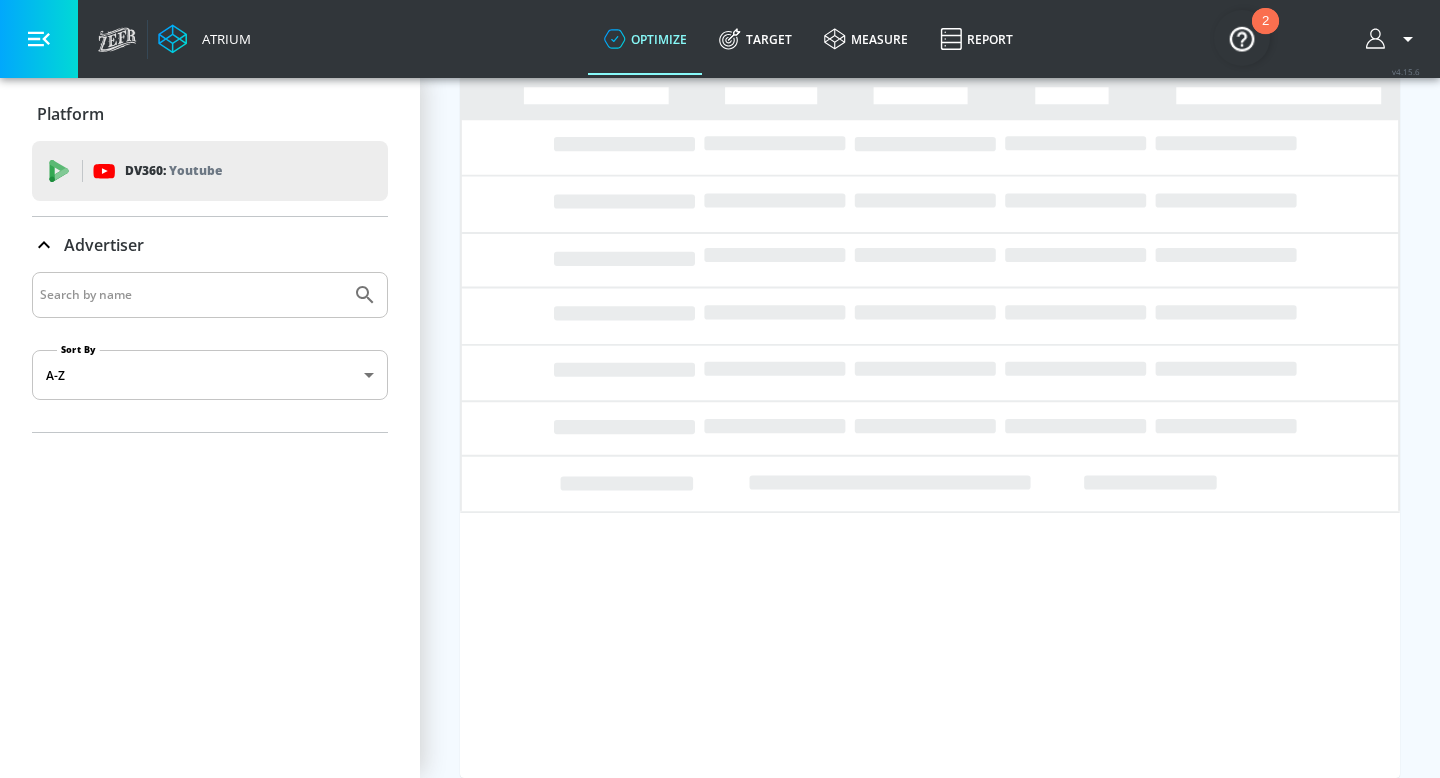 scroll, scrollTop: 0, scrollLeft: 0, axis: both 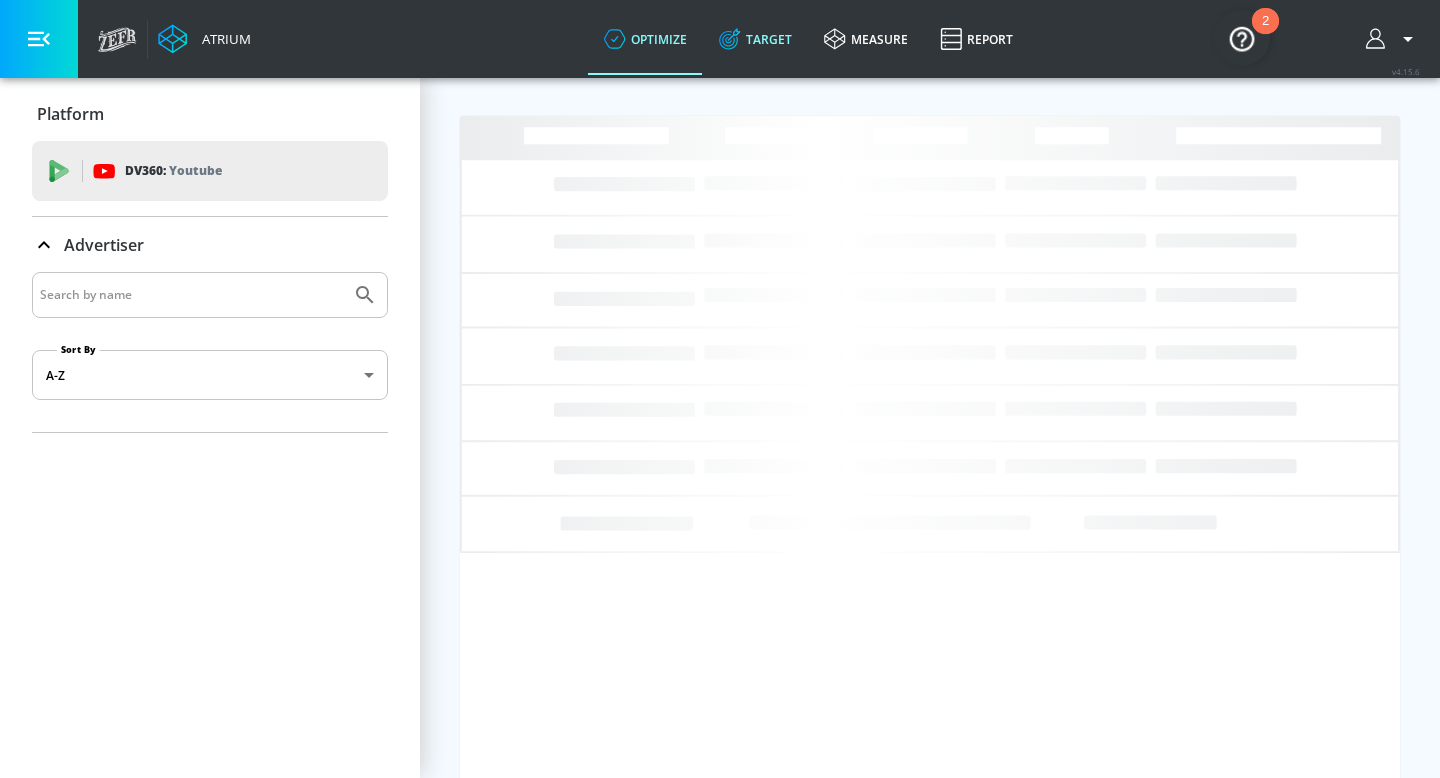click on "Target" at bounding box center [755, 39] 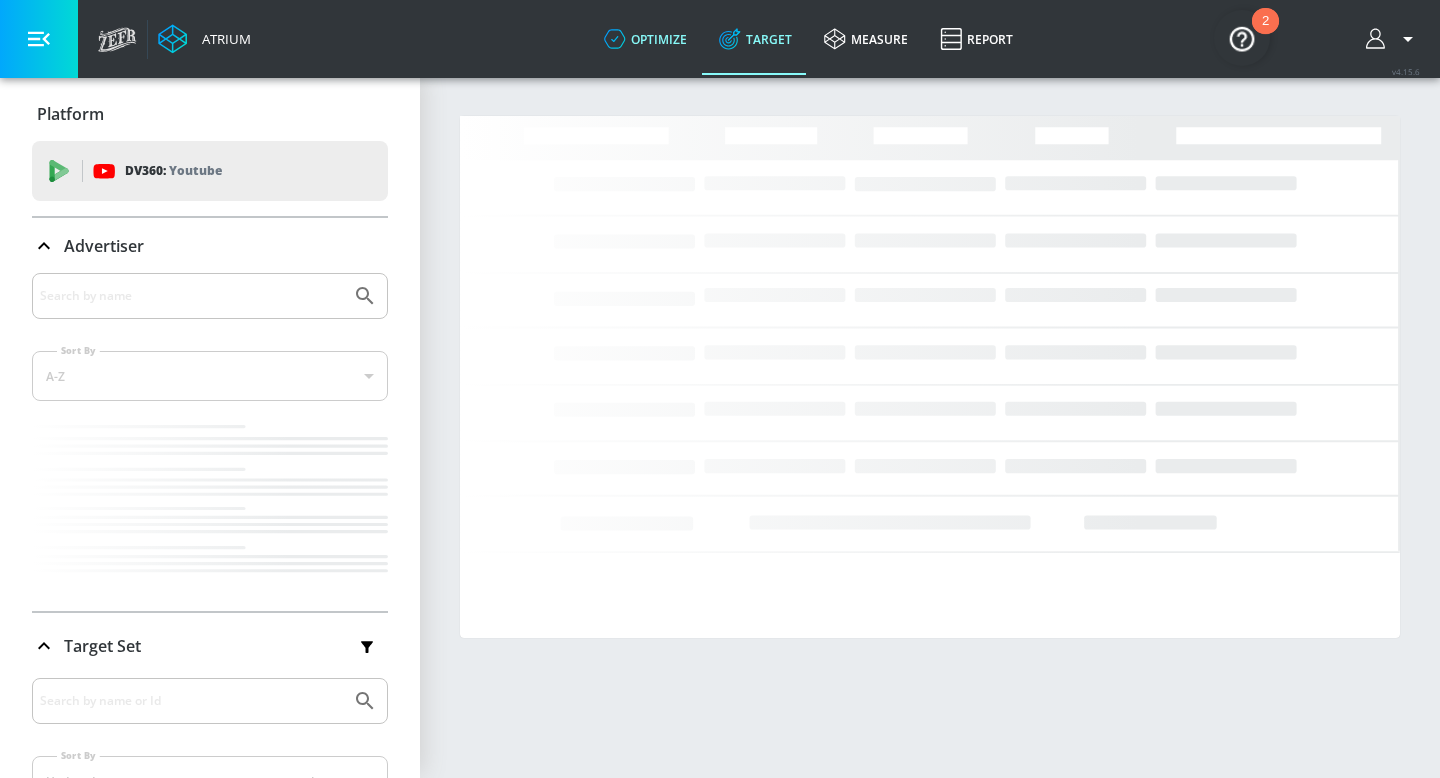 click on "optimize" at bounding box center [645, 39] 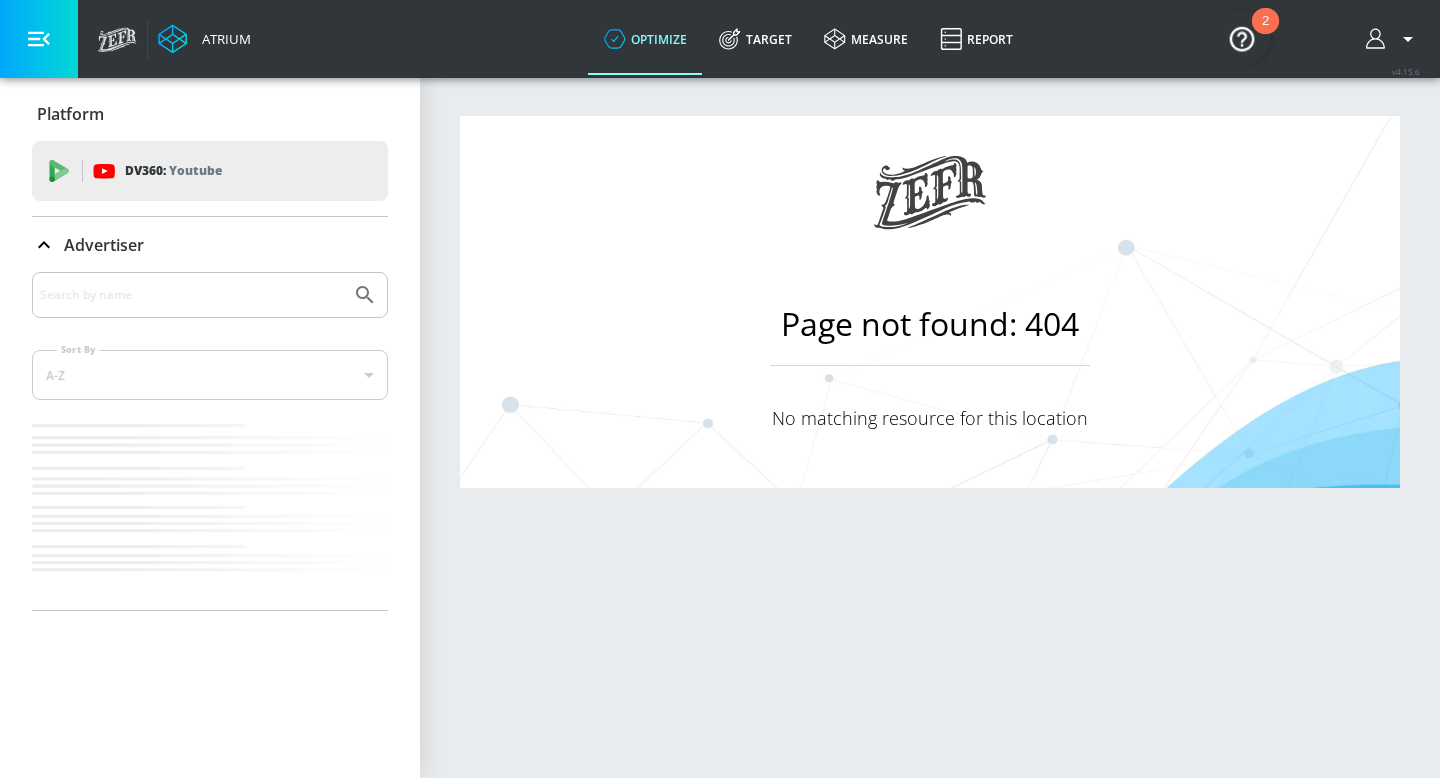 click 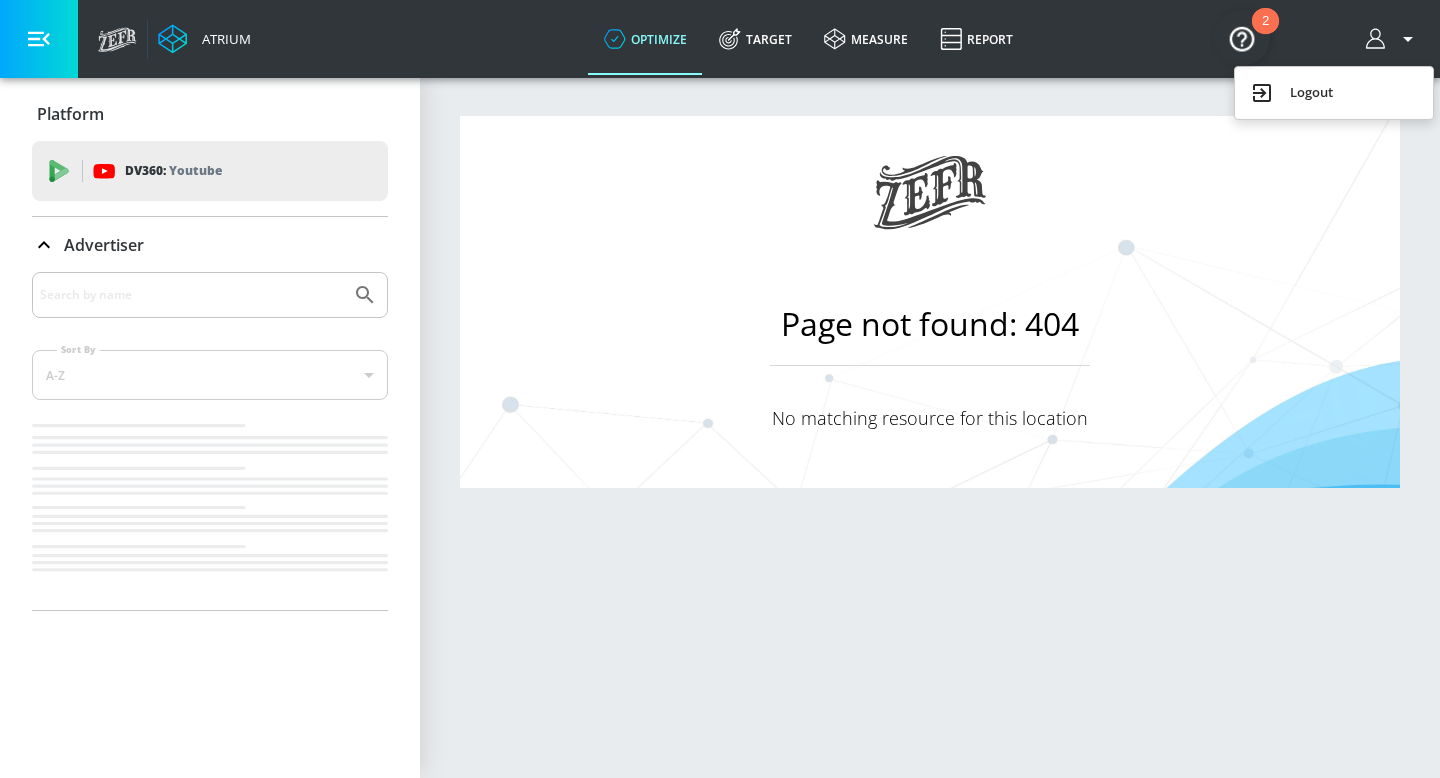 click at bounding box center [720, 389] 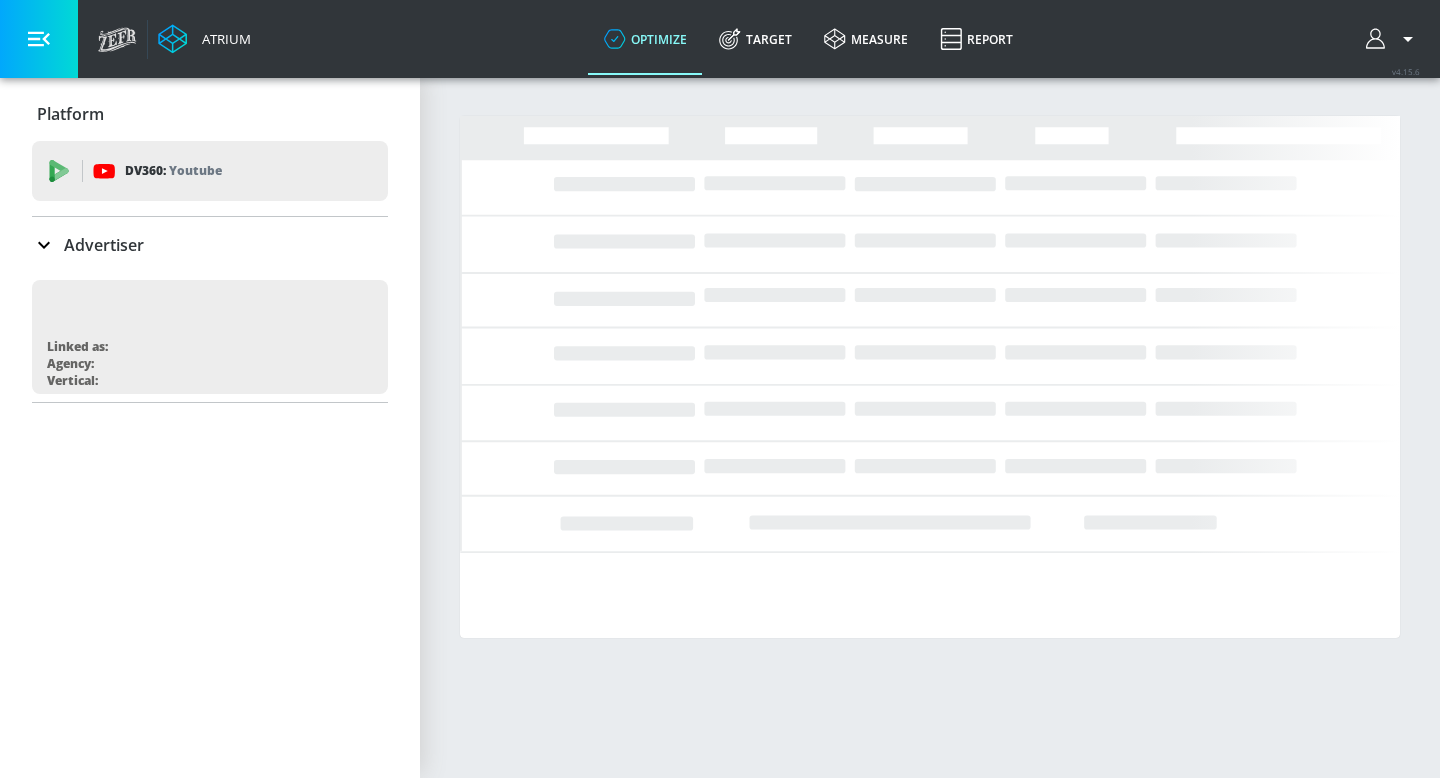 scroll, scrollTop: 0, scrollLeft: 0, axis: both 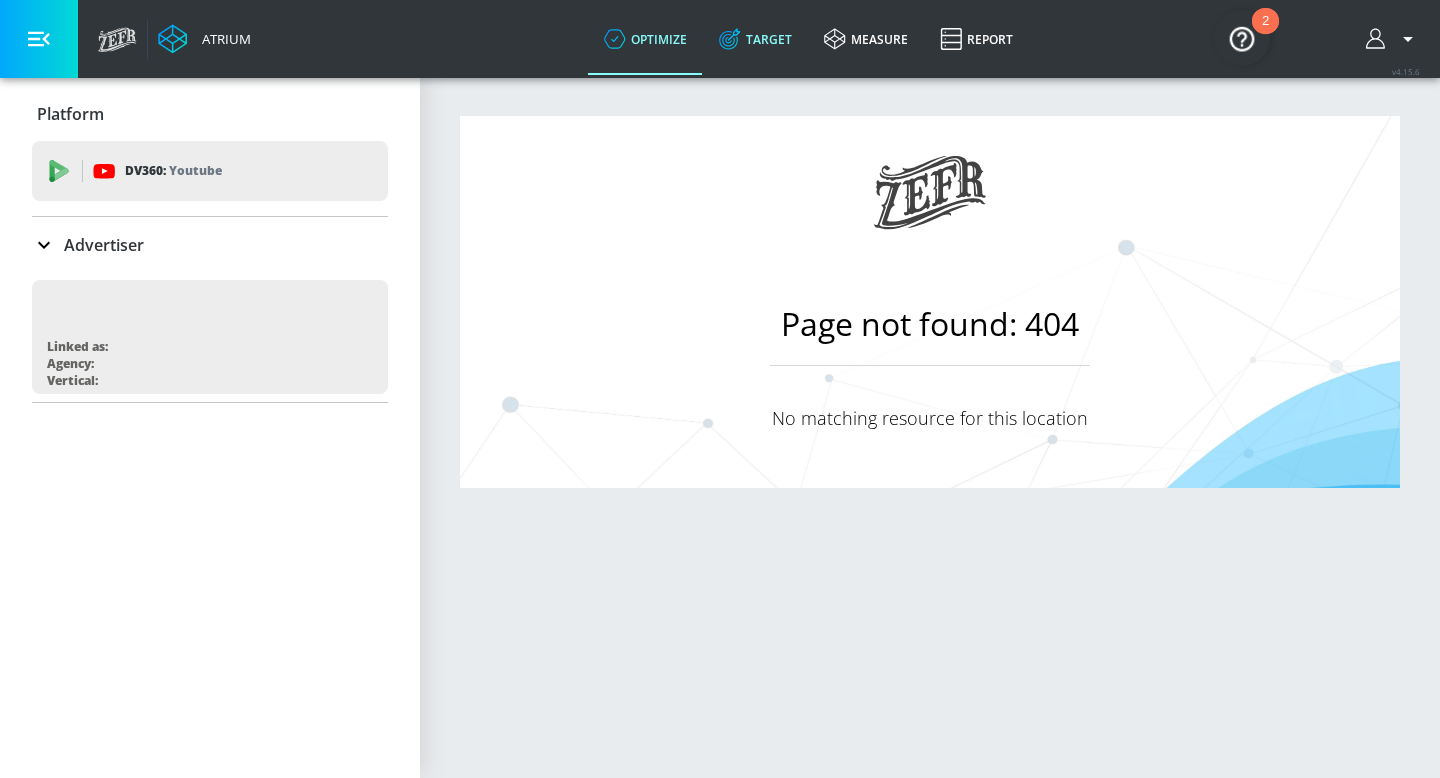 click on "Target" at bounding box center (755, 39) 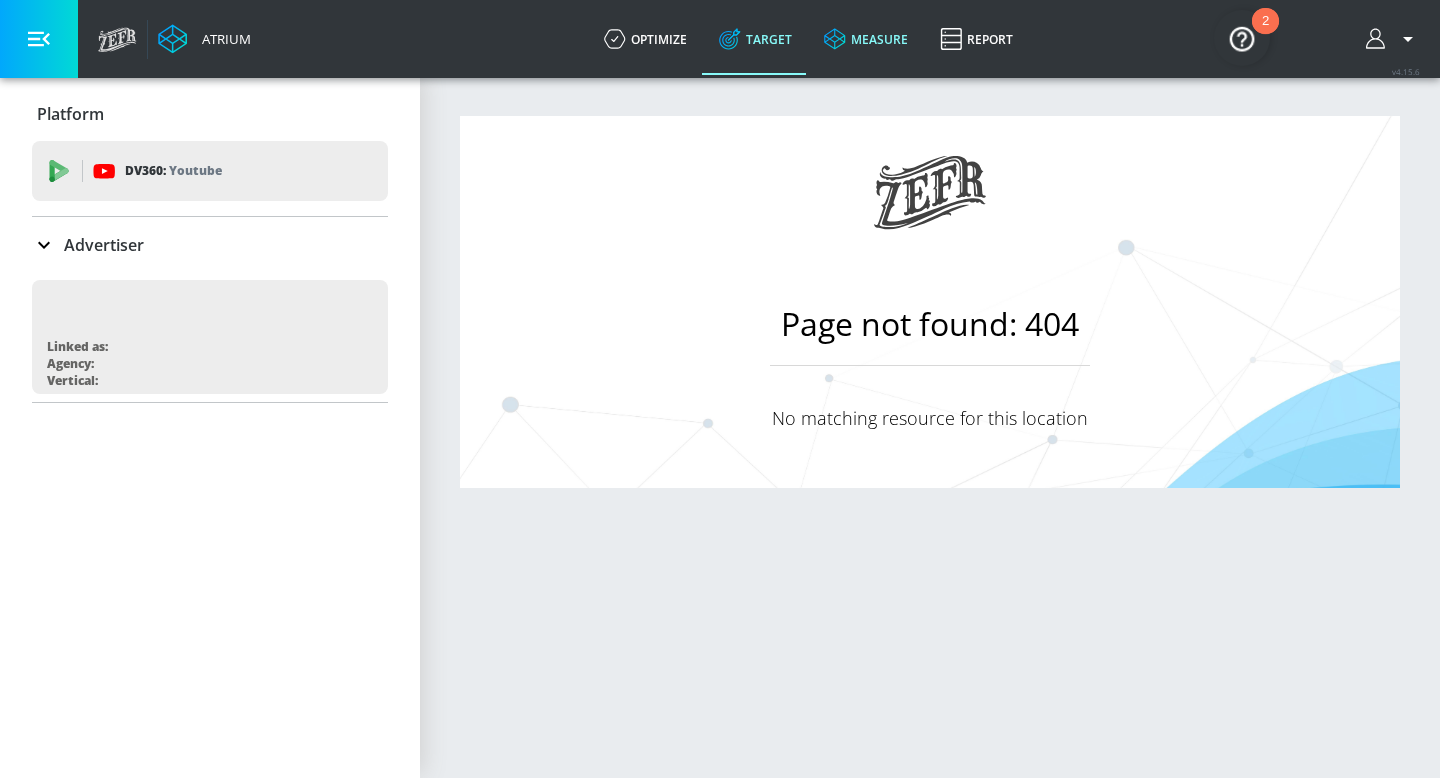 click on "measure" at bounding box center [866, 39] 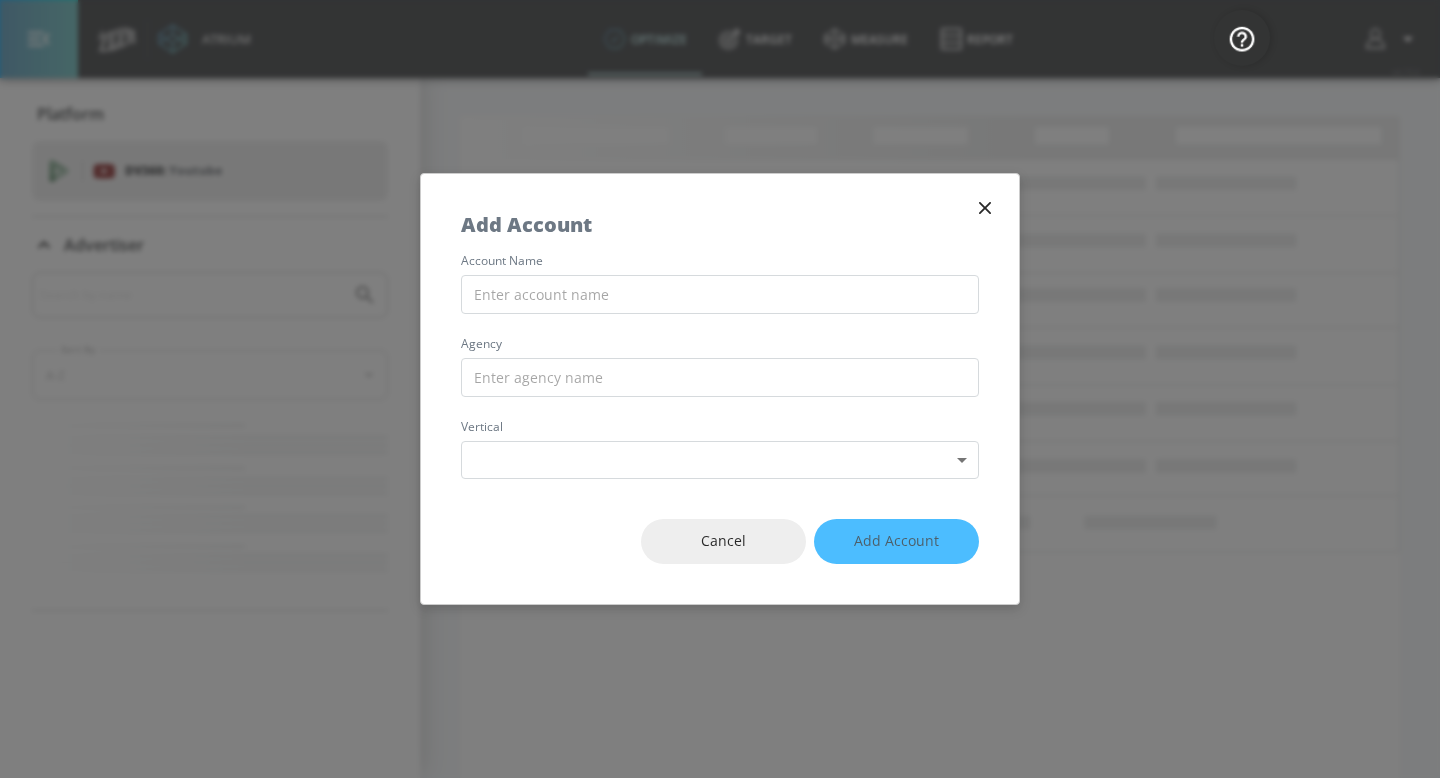 scroll, scrollTop: 0, scrollLeft: 0, axis: both 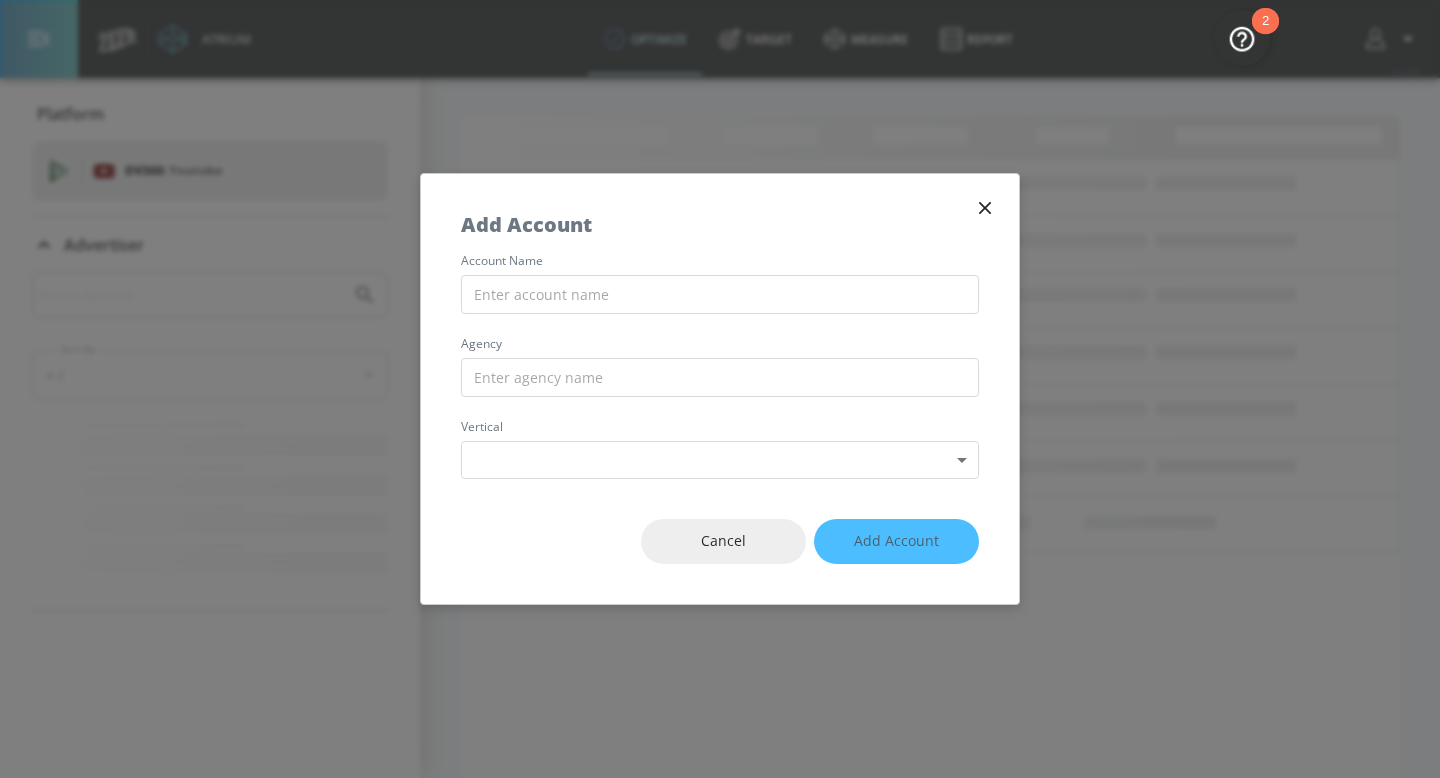 click 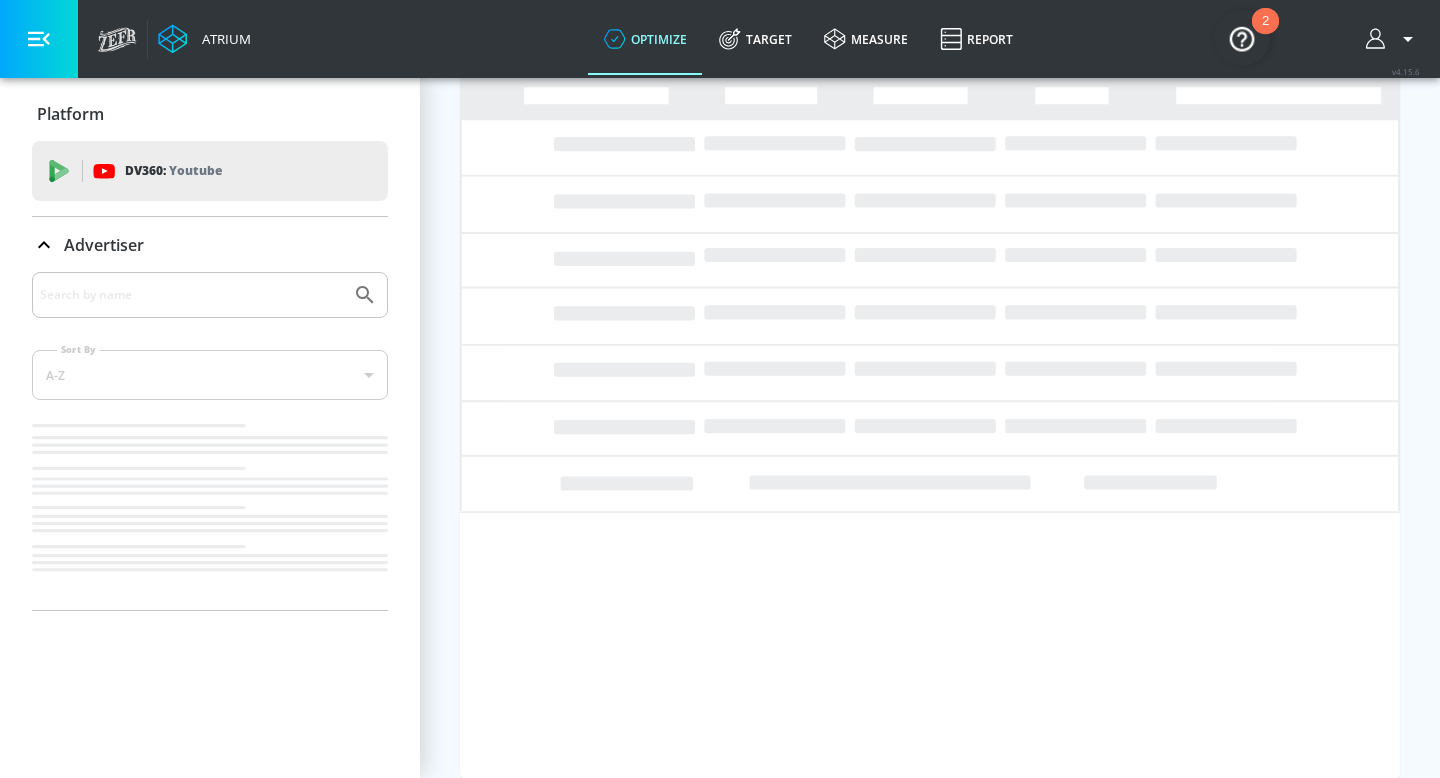 scroll, scrollTop: 0, scrollLeft: 0, axis: both 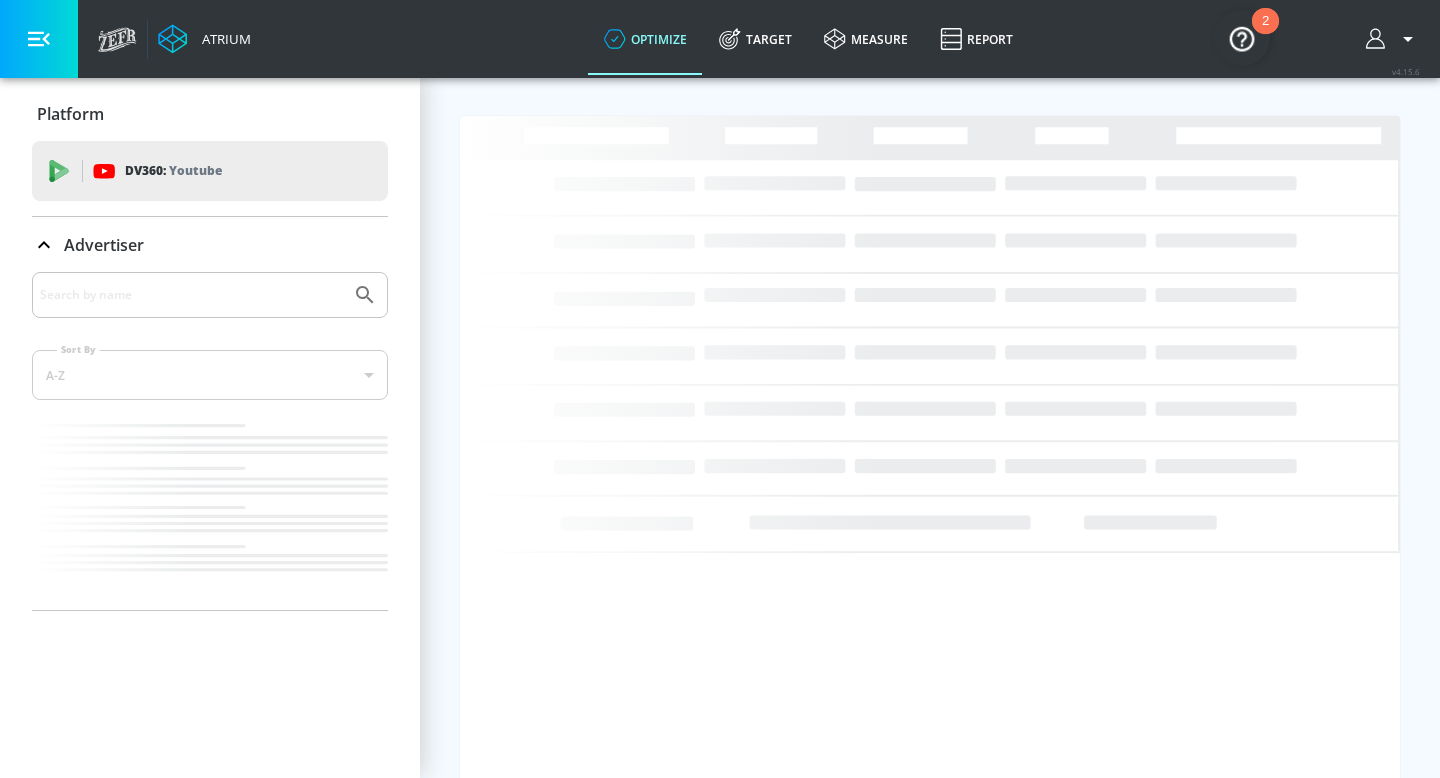 click at bounding box center [1242, 38] 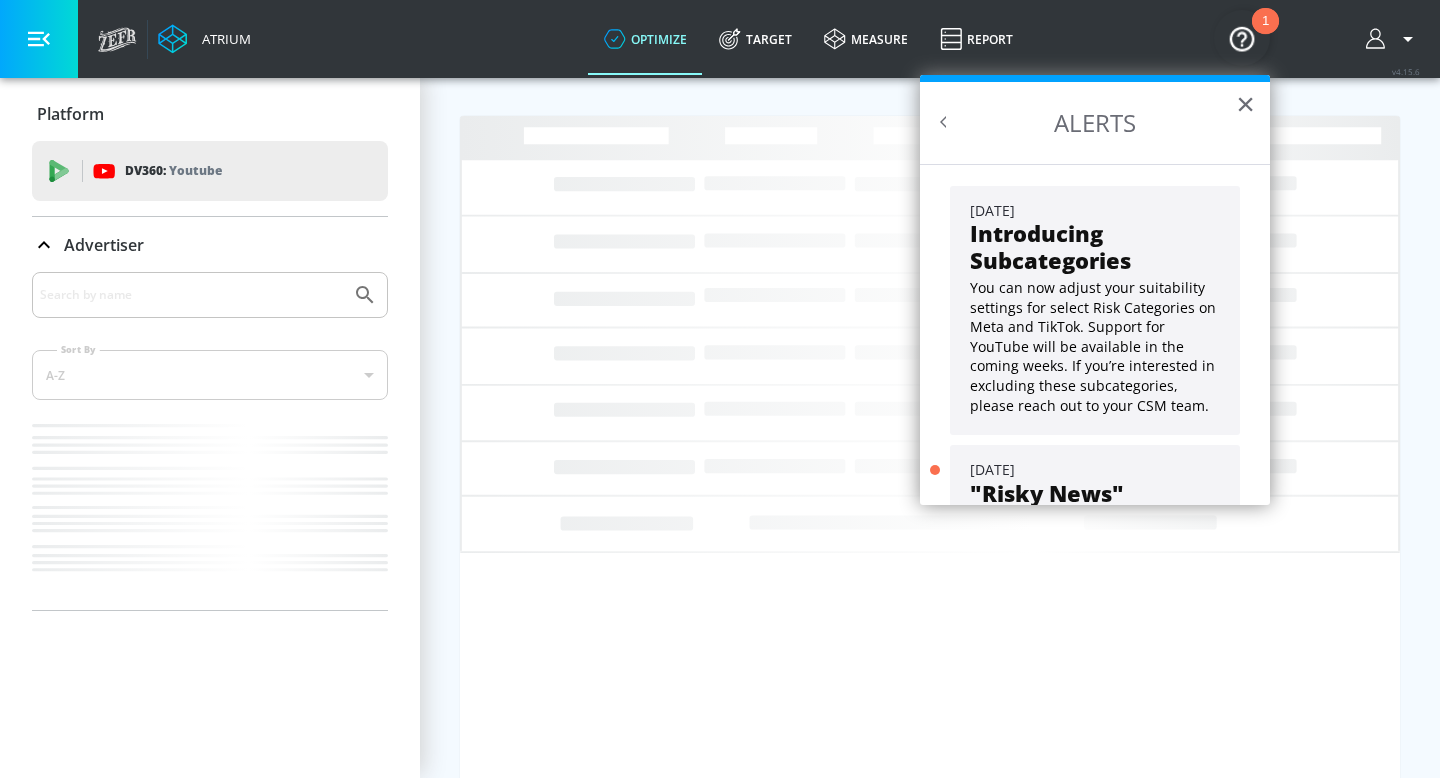 scroll, scrollTop: 161, scrollLeft: 0, axis: vertical 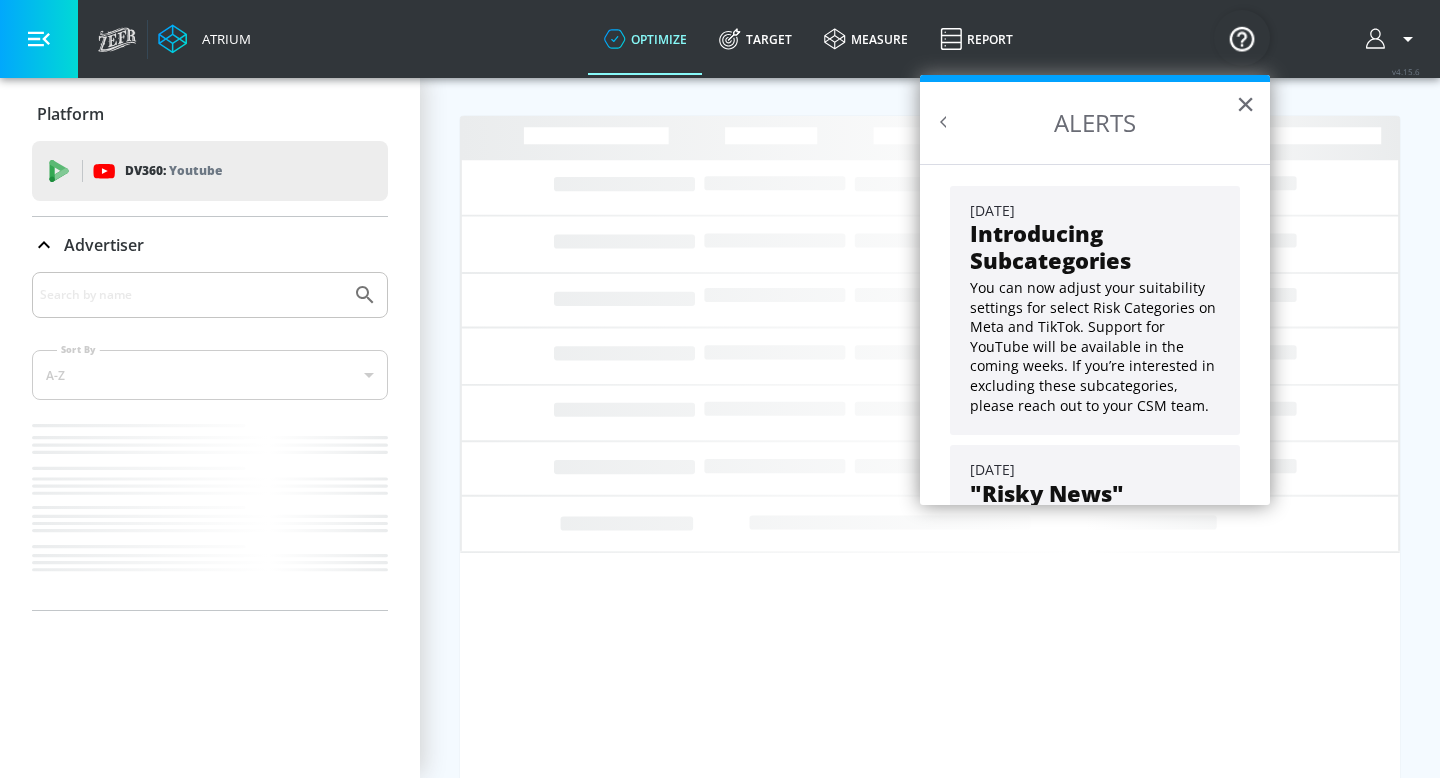 click on "×" at bounding box center [1245, 104] 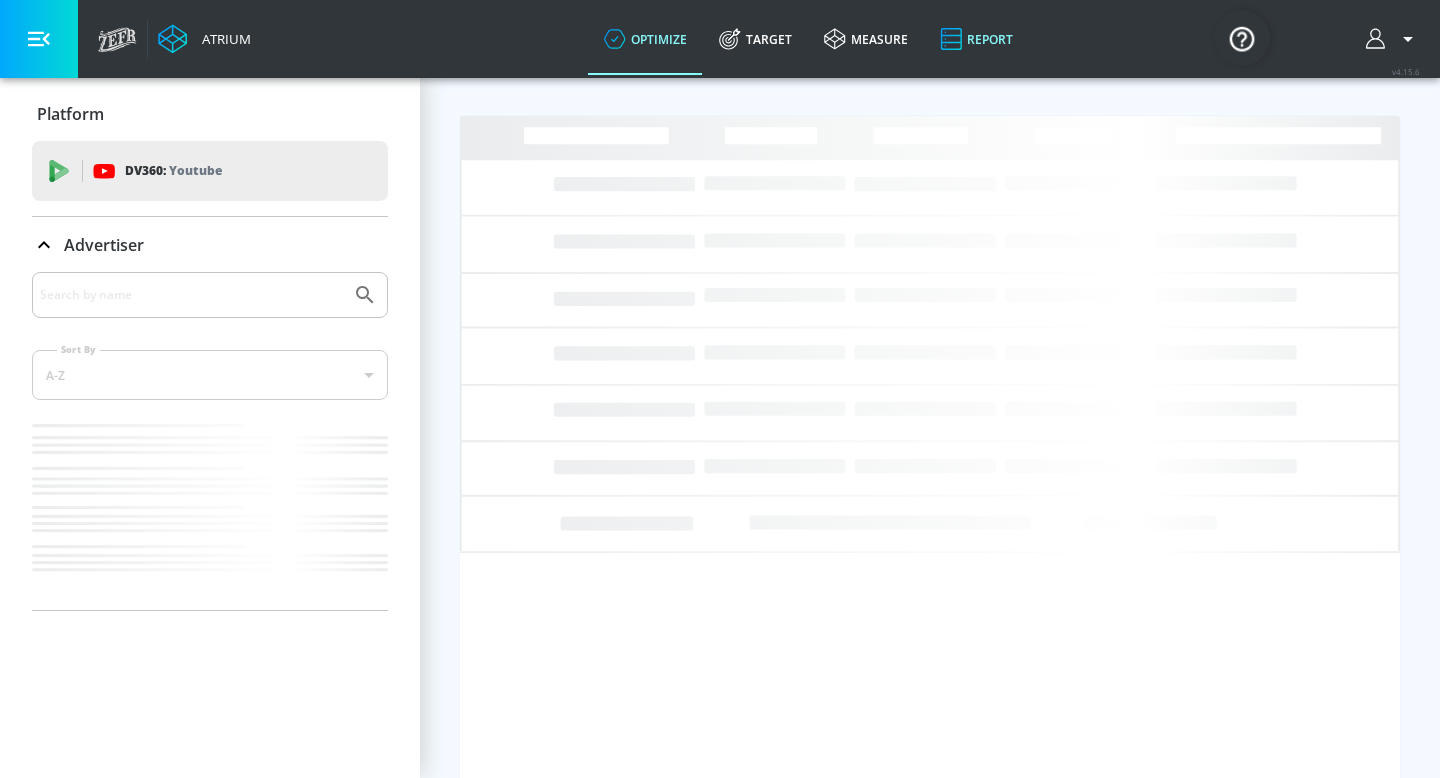 click on "Report" at bounding box center (976, 39) 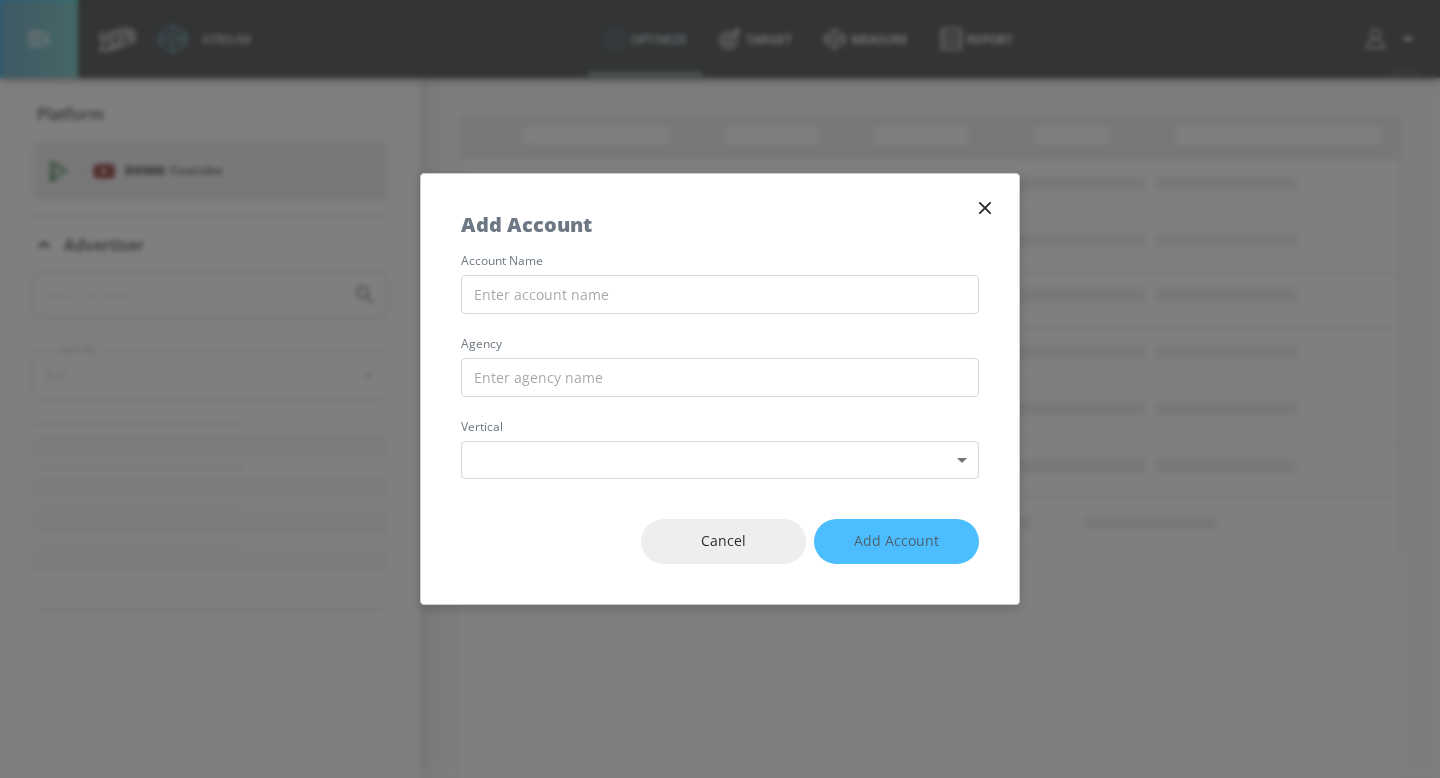 scroll, scrollTop: 0, scrollLeft: 0, axis: both 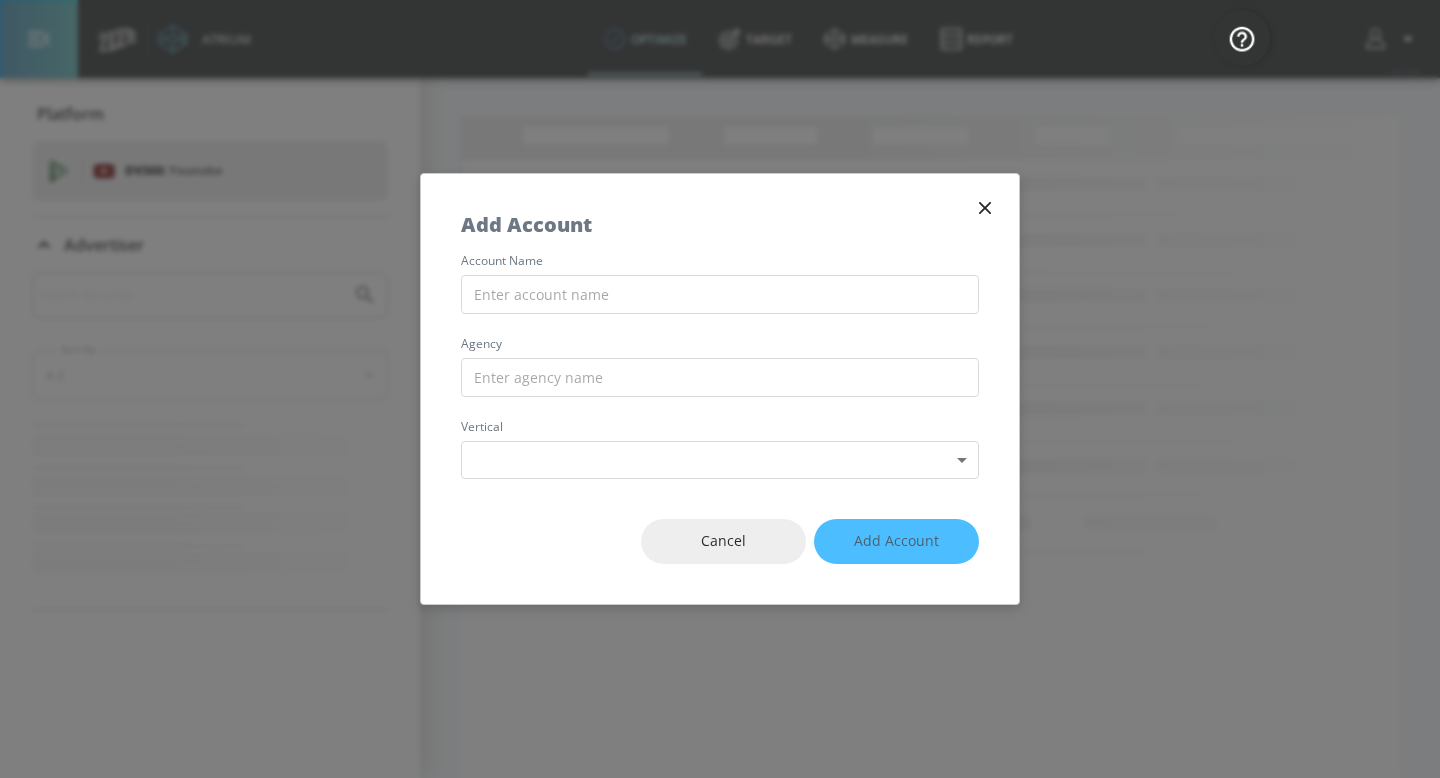 click 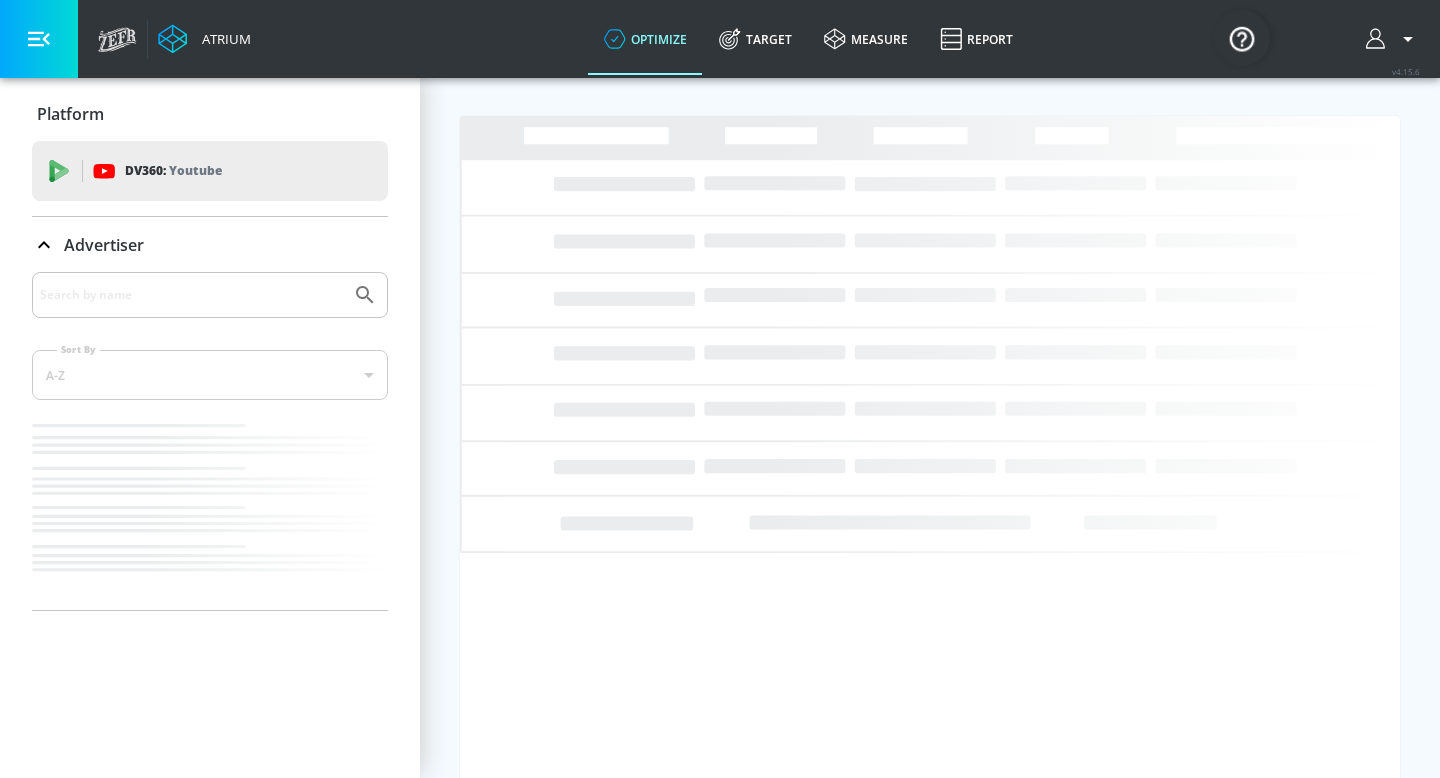 click 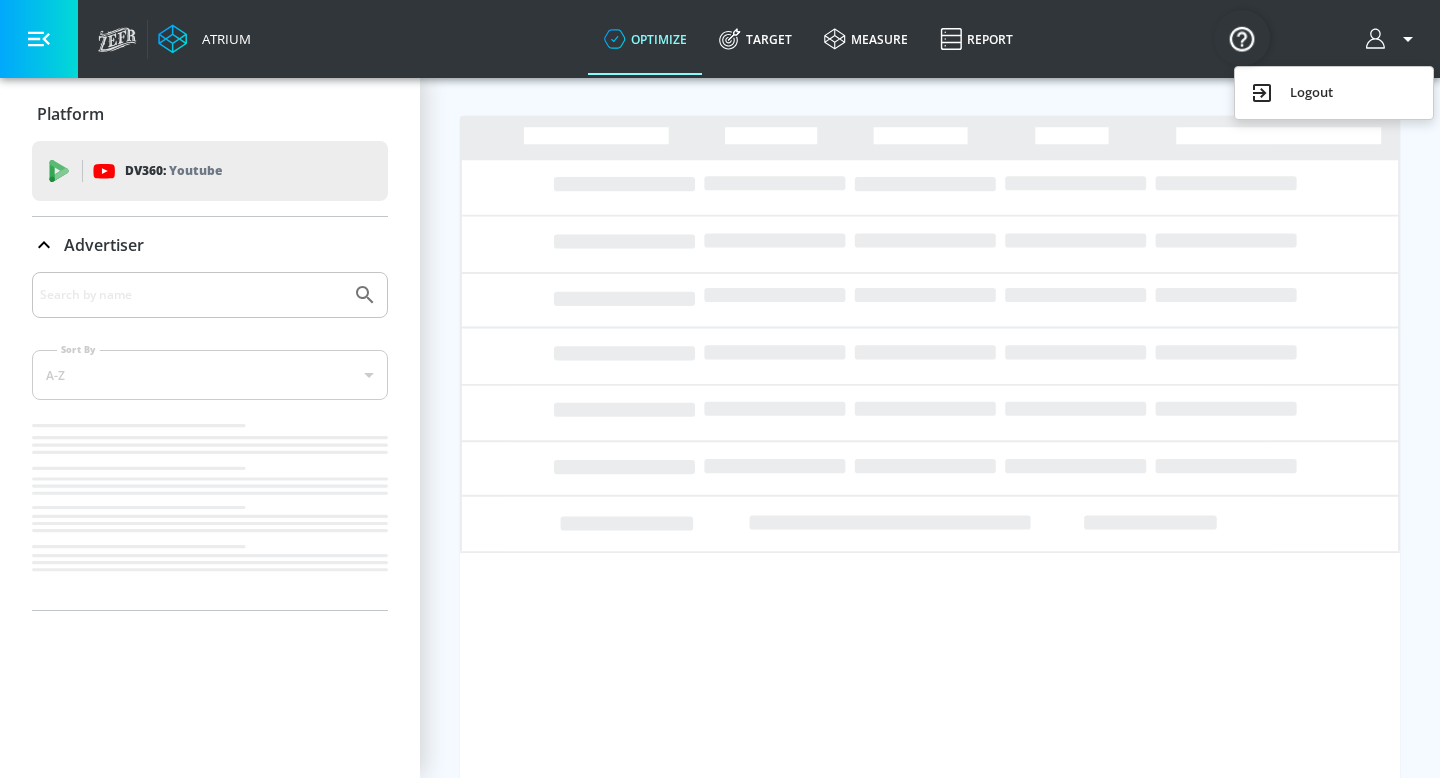 drag, startPoint x: 996, startPoint y: 94, endPoint x: 995, endPoint y: 79, distance: 15.033297 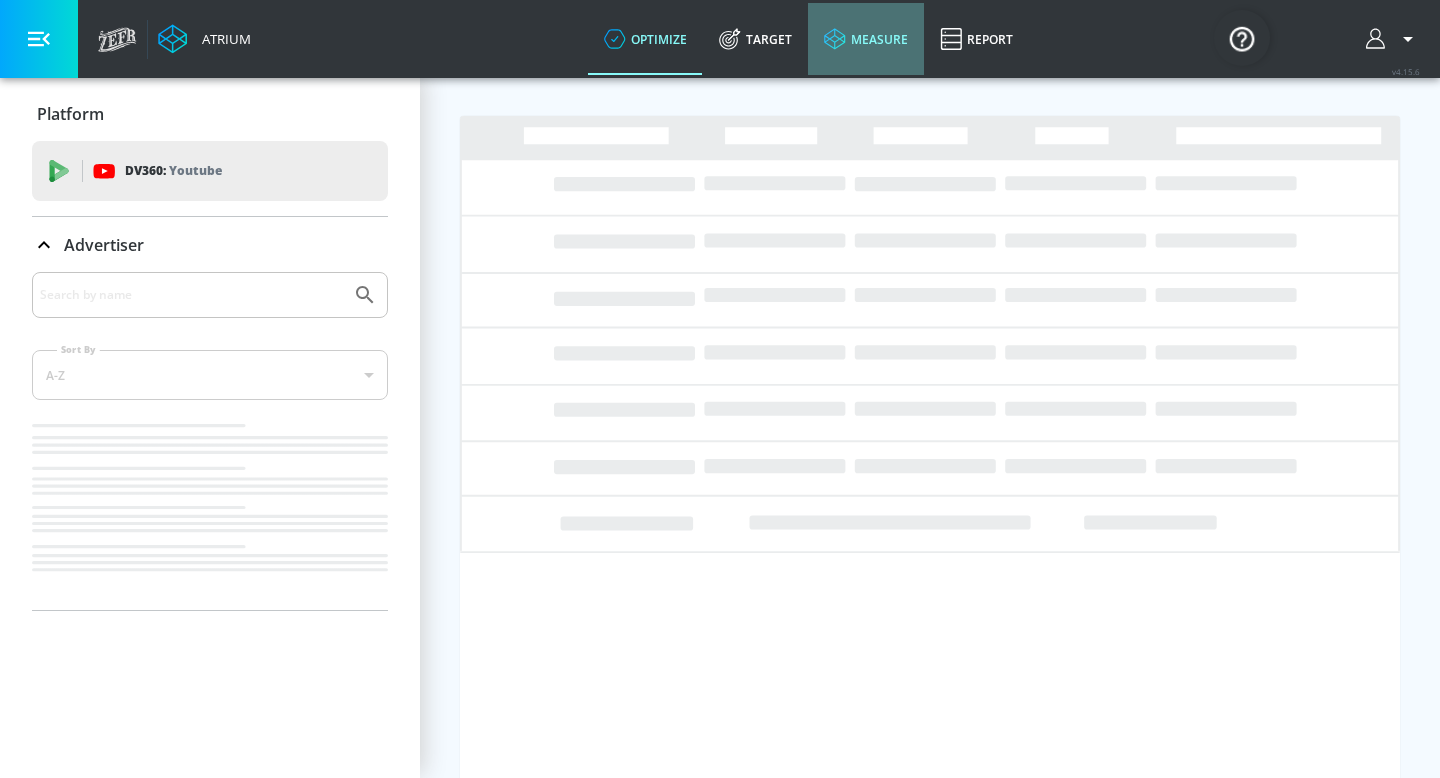 click on "measure" at bounding box center (866, 39) 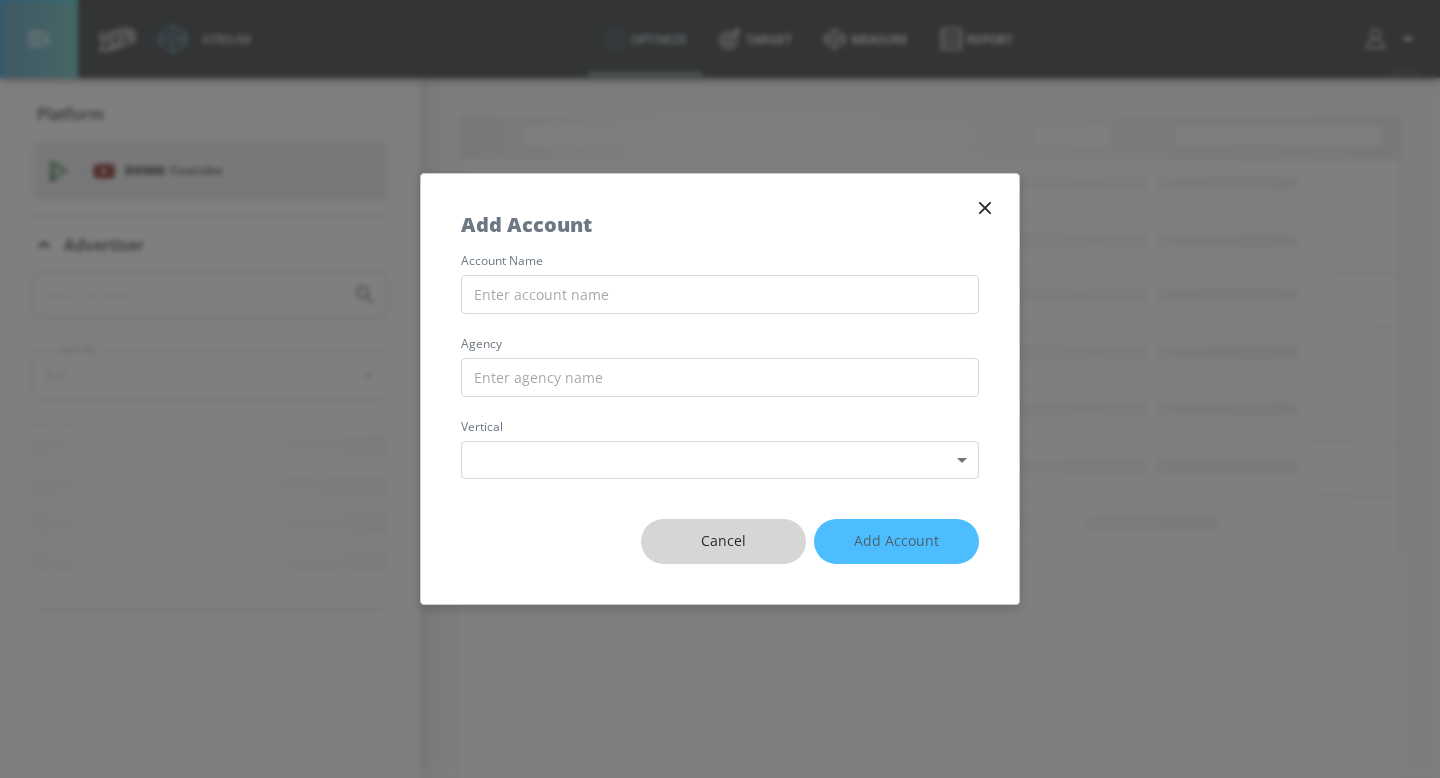 scroll, scrollTop: 0, scrollLeft: 0, axis: both 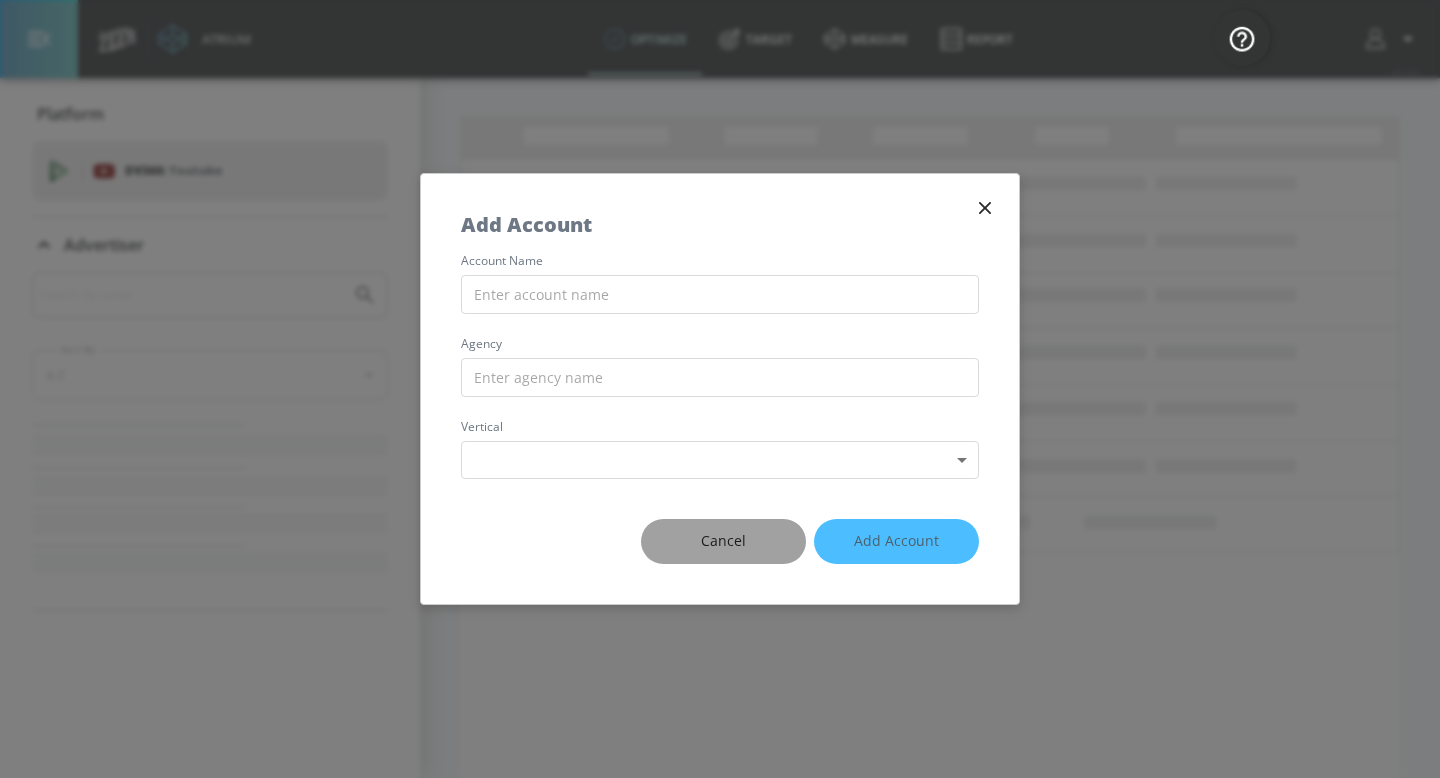 click on "Cancel" at bounding box center [723, 541] 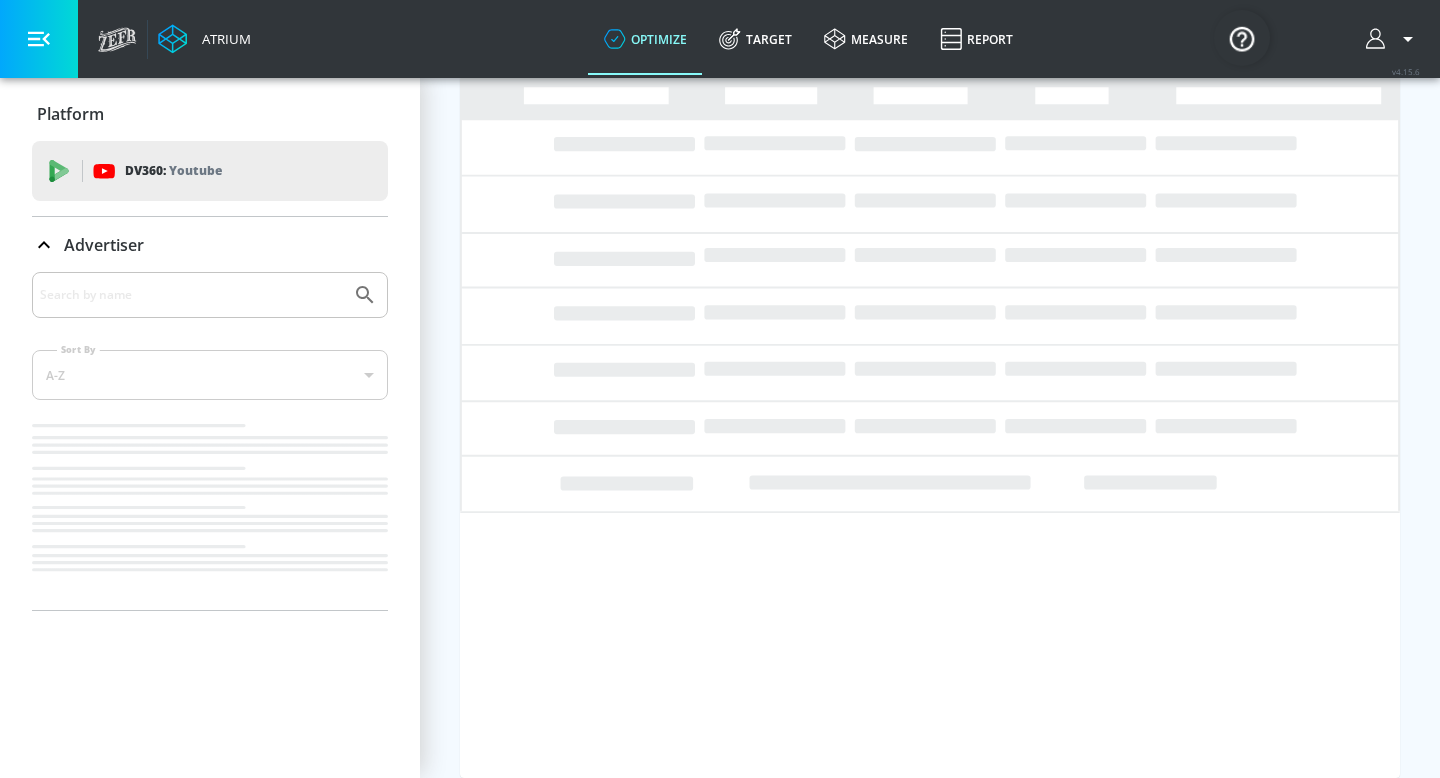 scroll, scrollTop: 0, scrollLeft: 0, axis: both 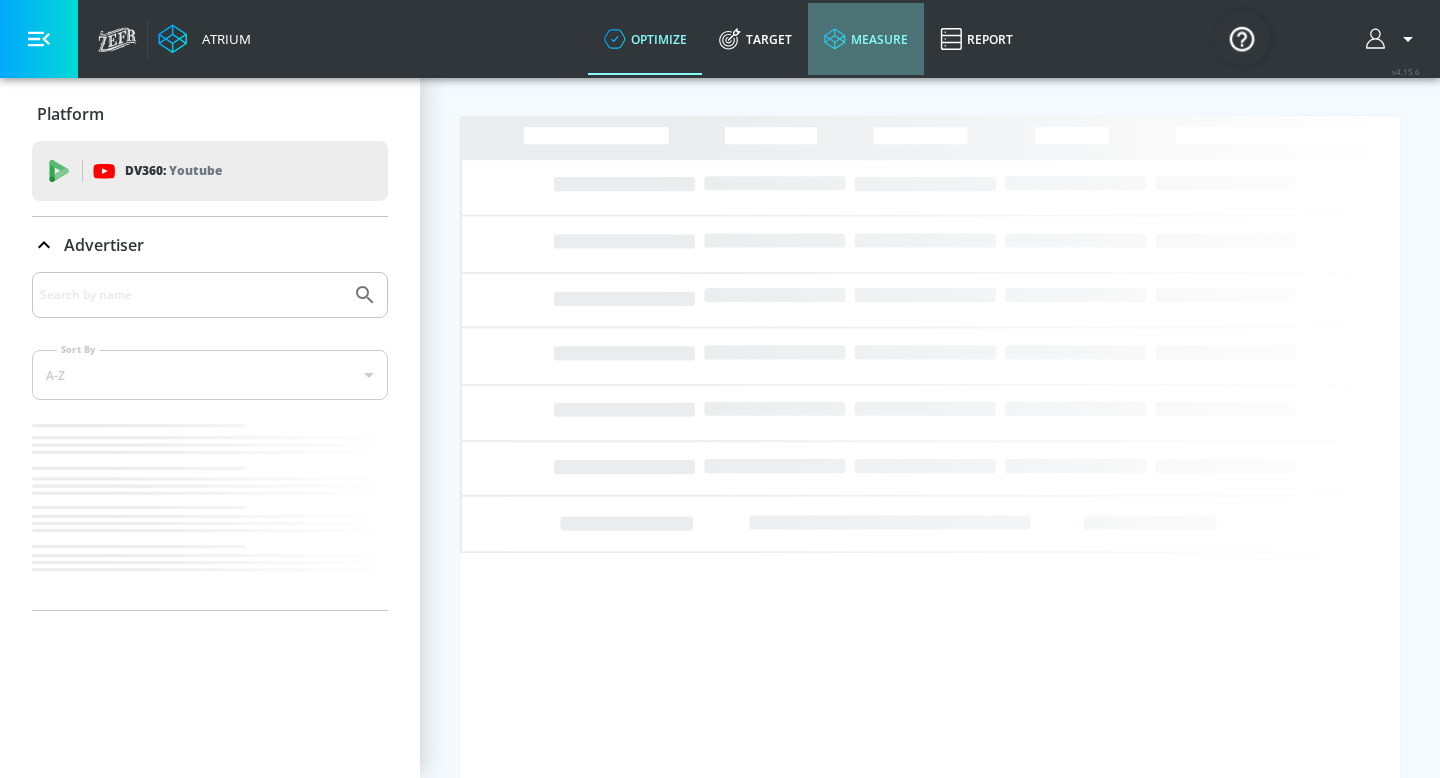 click on "measure" at bounding box center (866, 39) 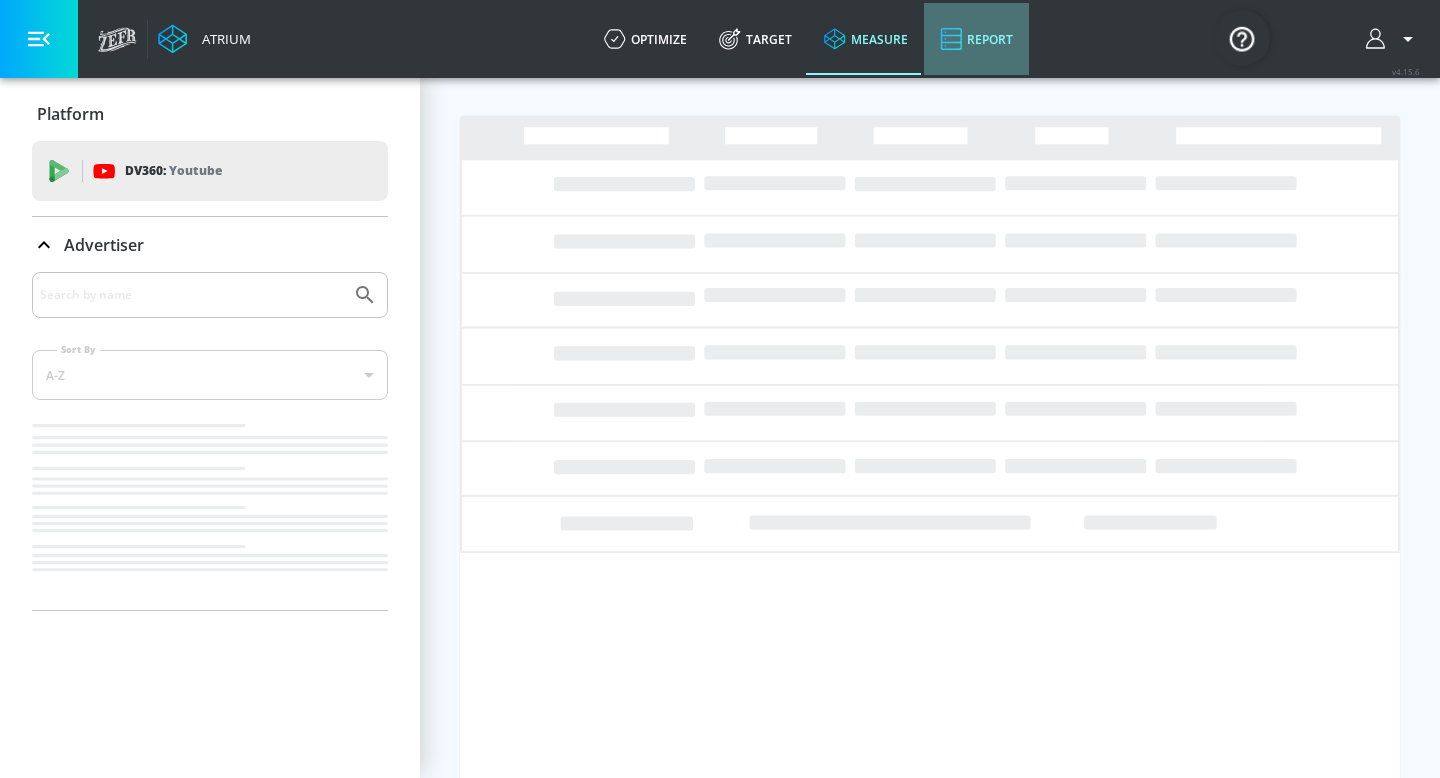 click on "Report" at bounding box center [976, 39] 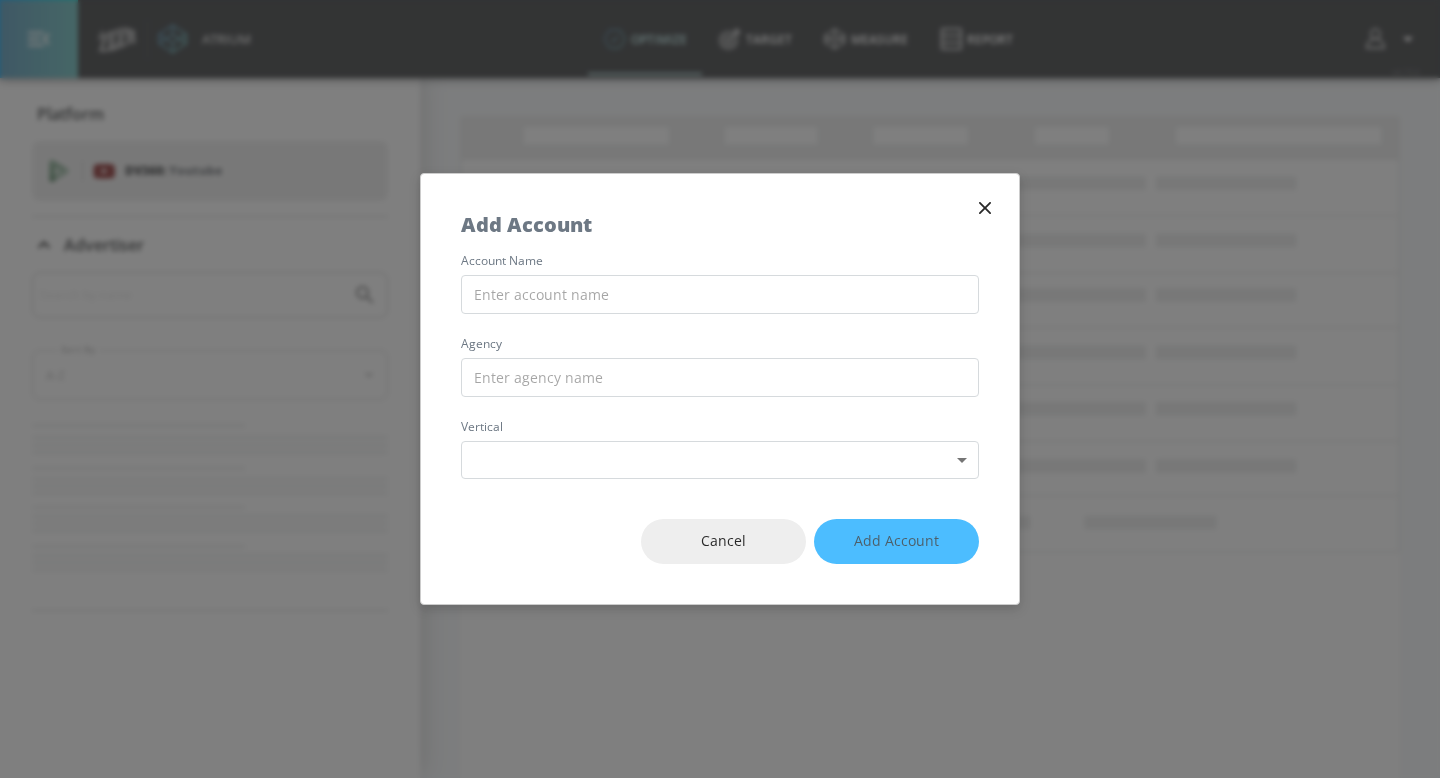 scroll, scrollTop: 0, scrollLeft: 0, axis: both 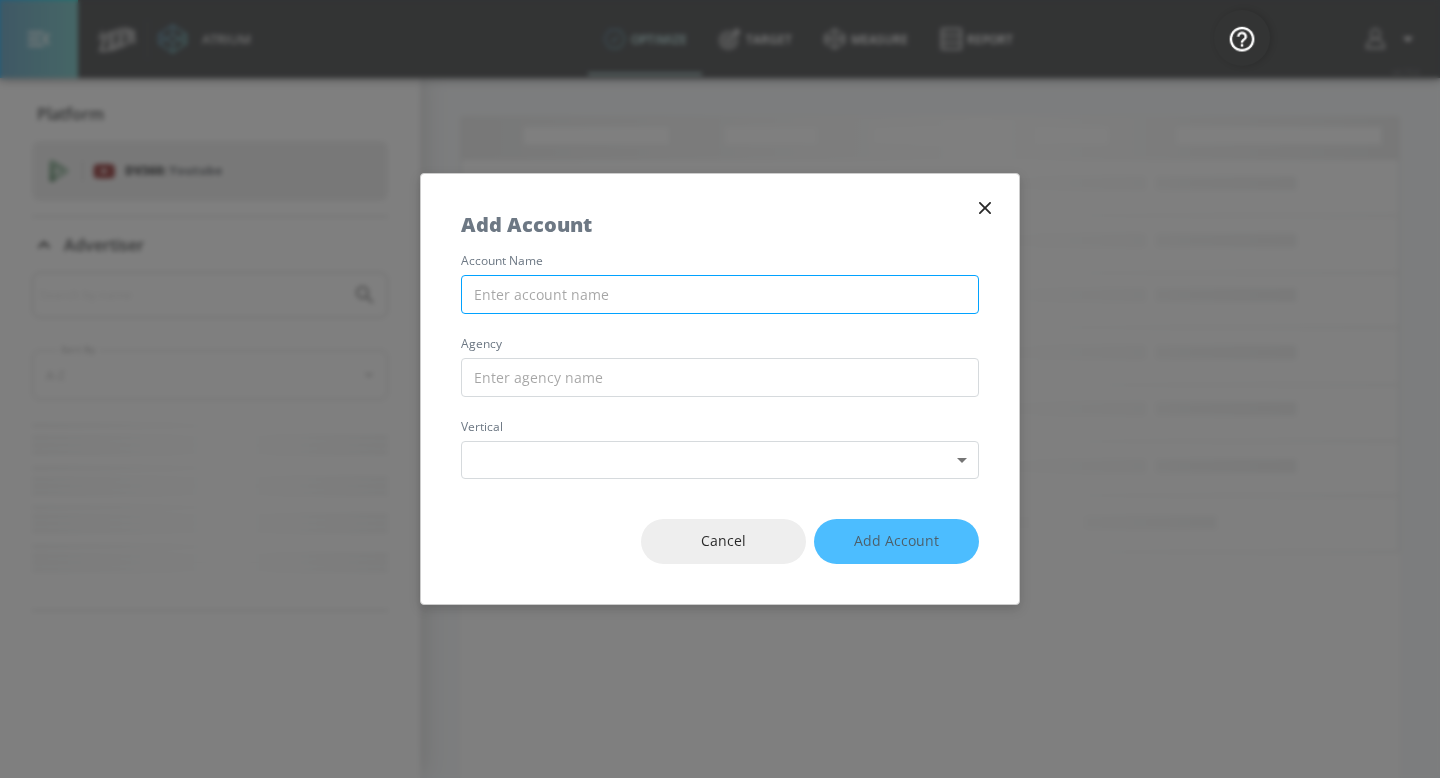 click at bounding box center (720, 294) 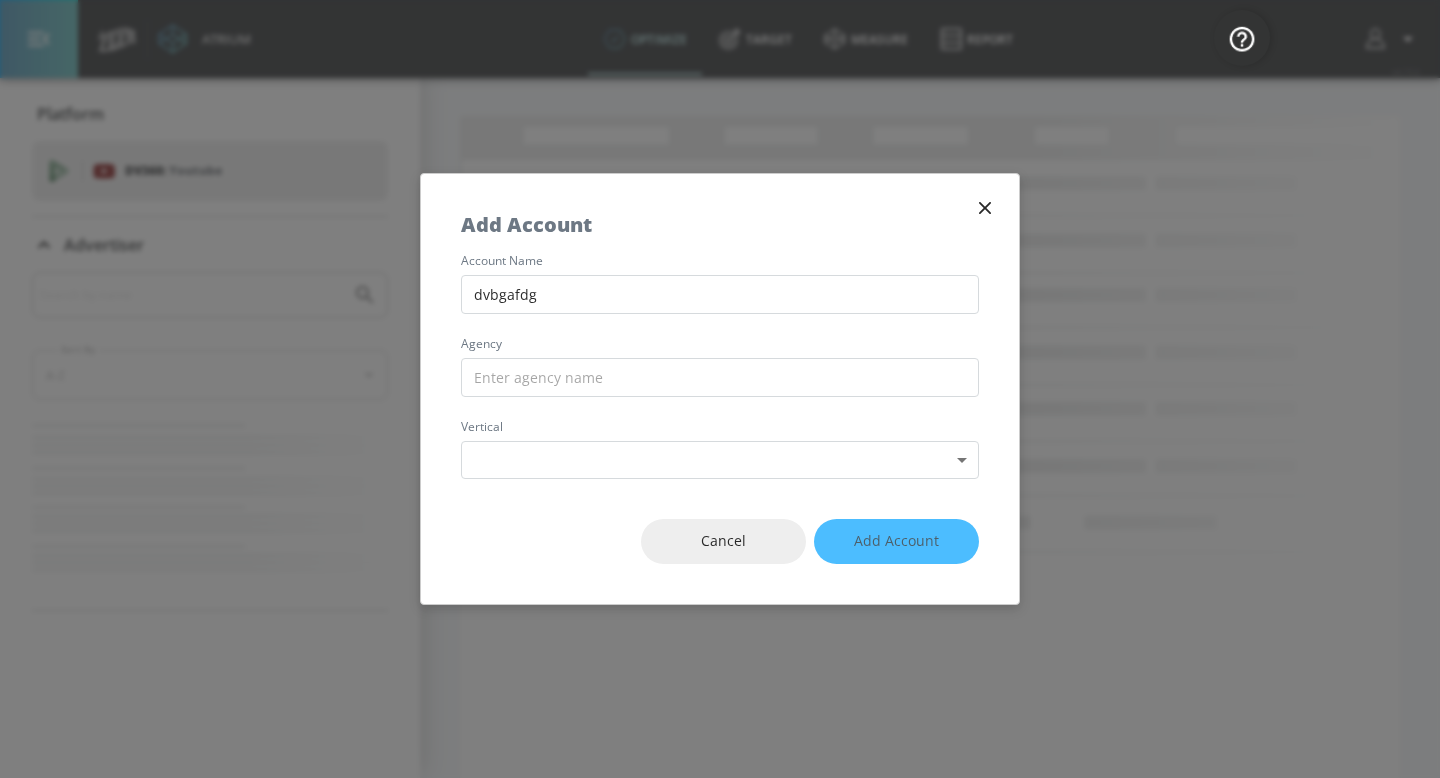 type on "dvbgafdg" 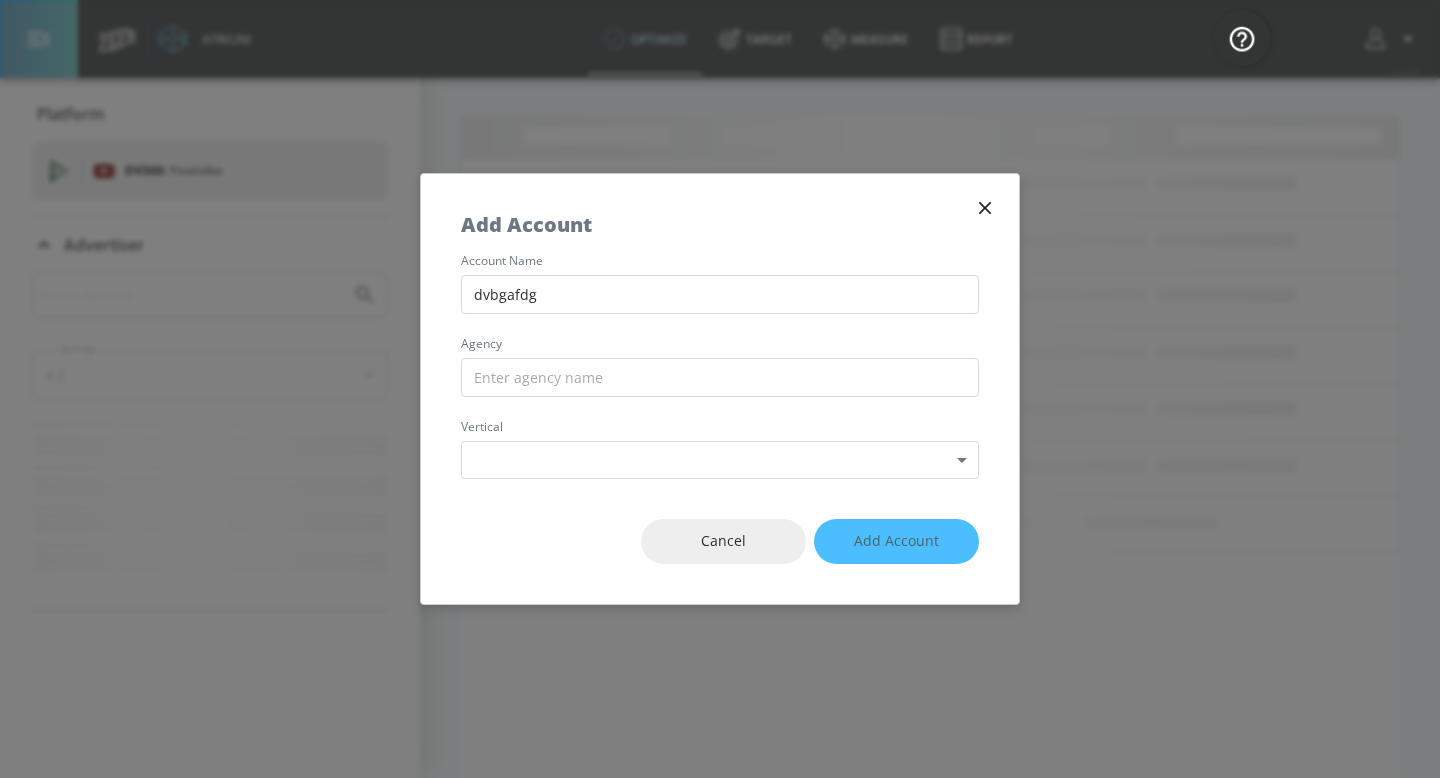 click on "account name dvbgafdg agency vertical Select Vertical ​" at bounding box center (720, 367) 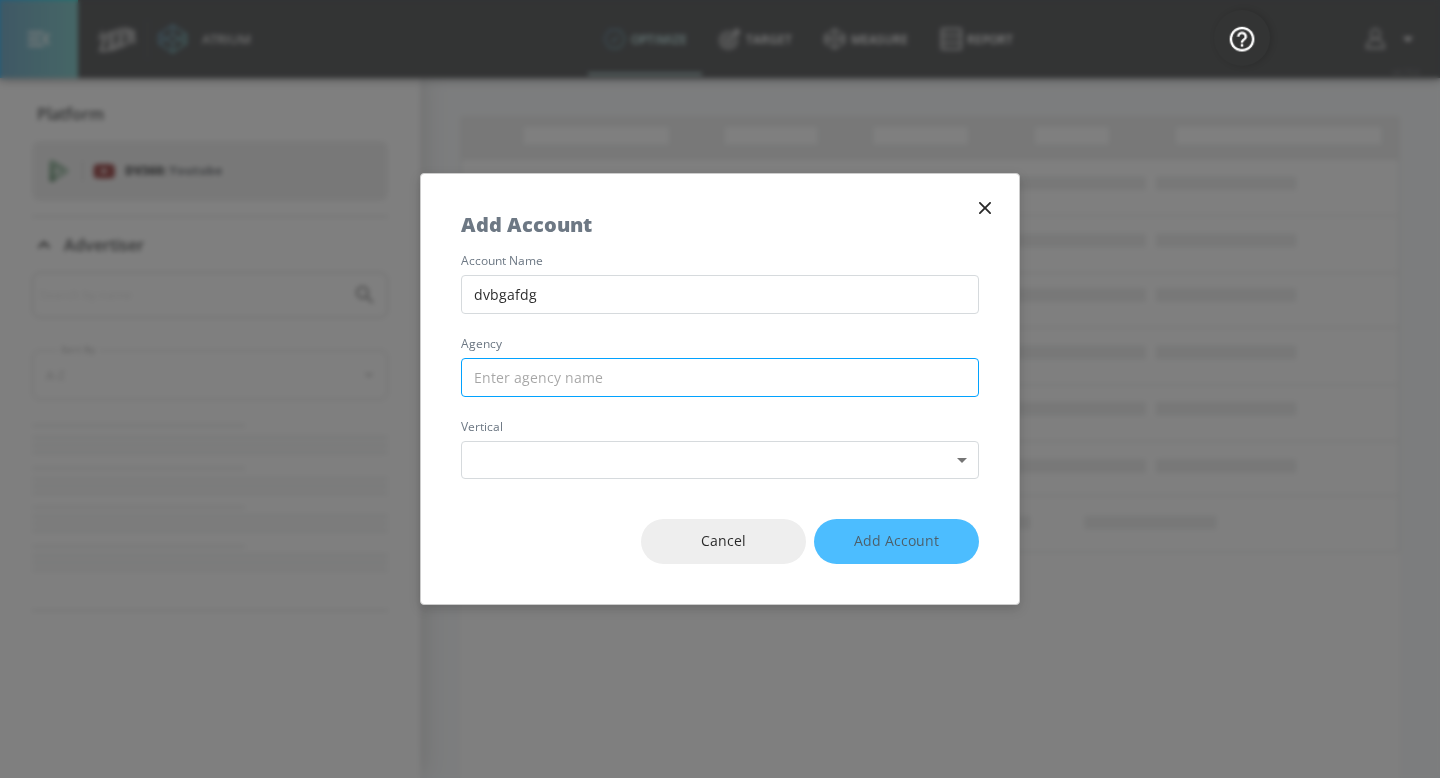 click at bounding box center [720, 377] 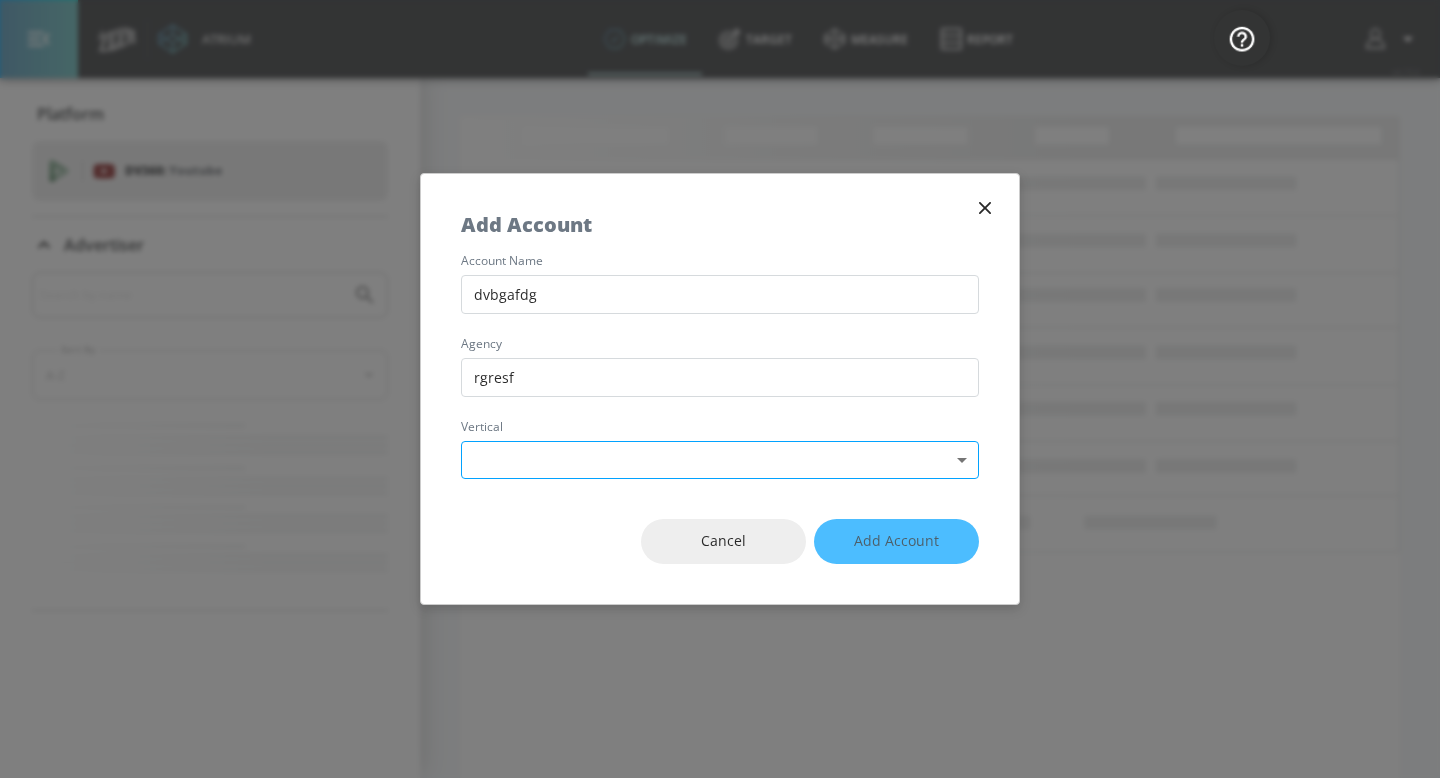 type on "rgresf" 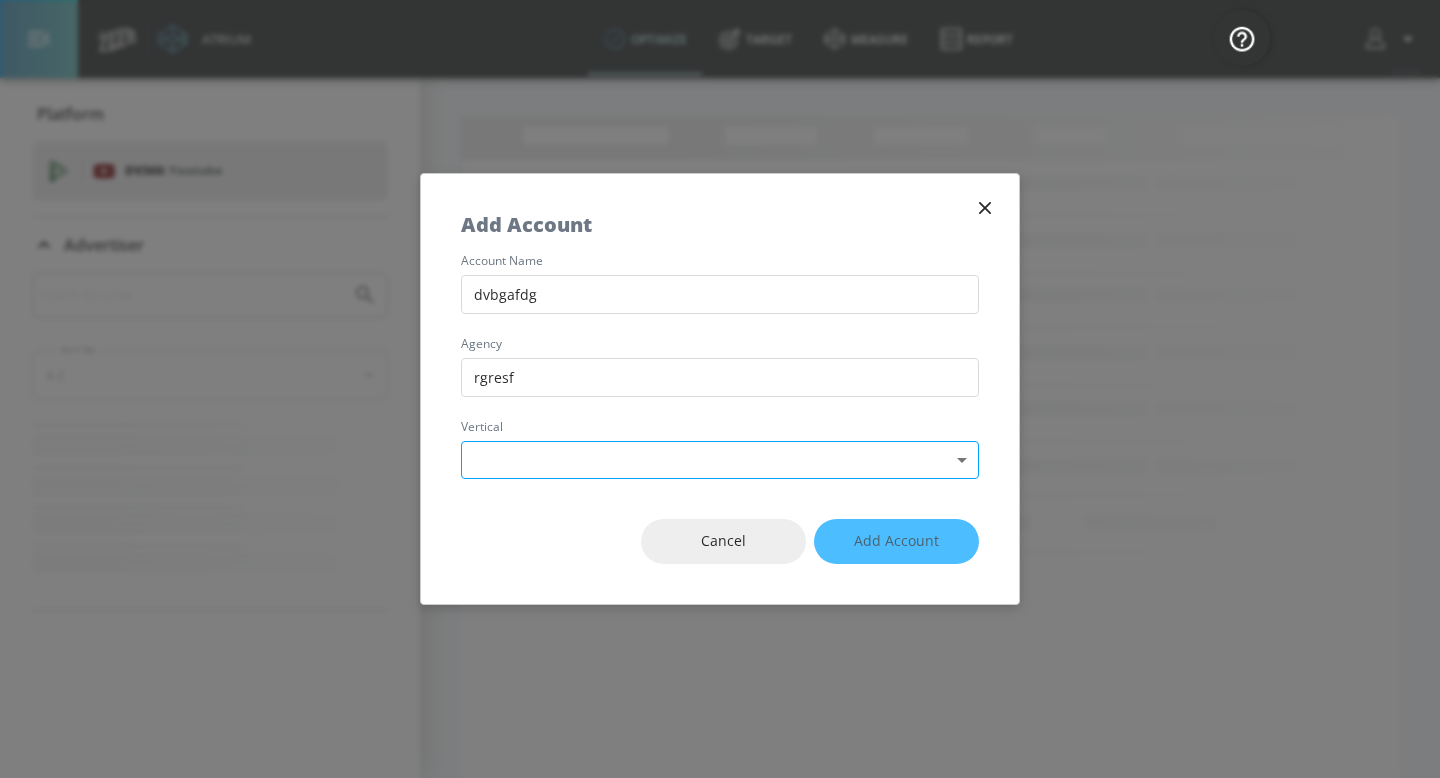click on "Atrium optimize Target measure Report optimize Target measure Report v 4.15.6 Platform DV360:   Youtube DV360:   Youtube Advertiser Sort By A-Z asc ​ Loading... Loading... Add Account account name dvbgafdg agency rgresf vertical Select Vertical ​ Cancel Add Account" at bounding box center [720, 389] 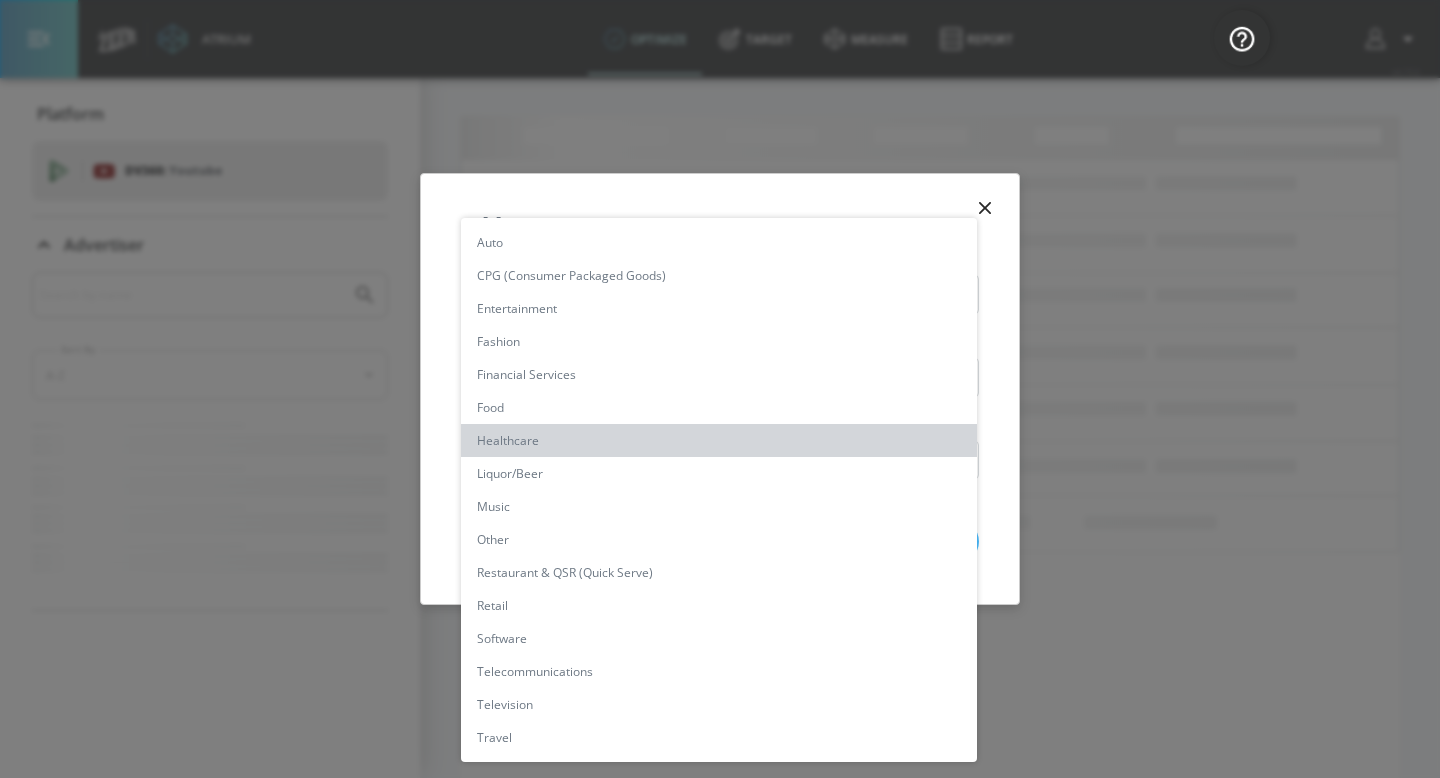 click on "Healthcare" at bounding box center [719, 440] 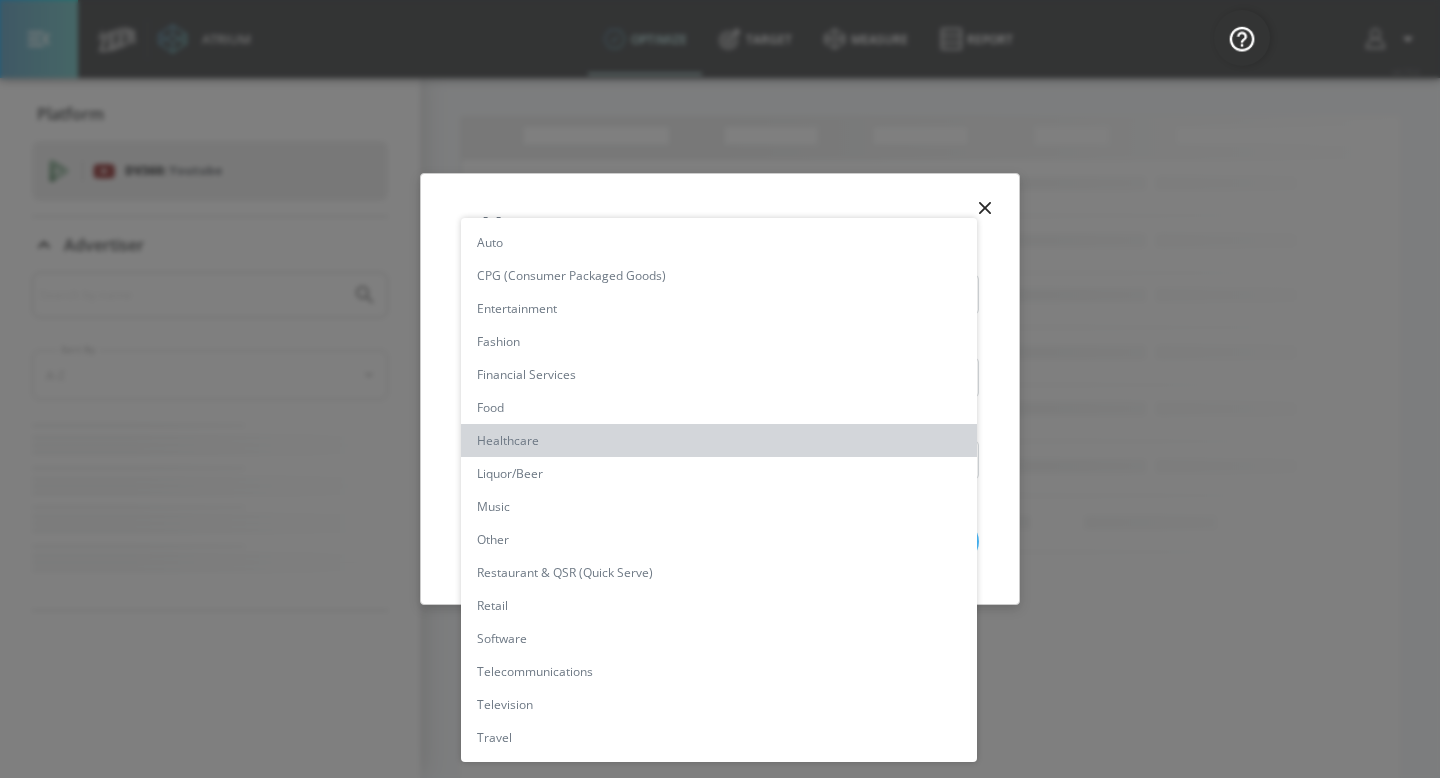 type on "[object Object]" 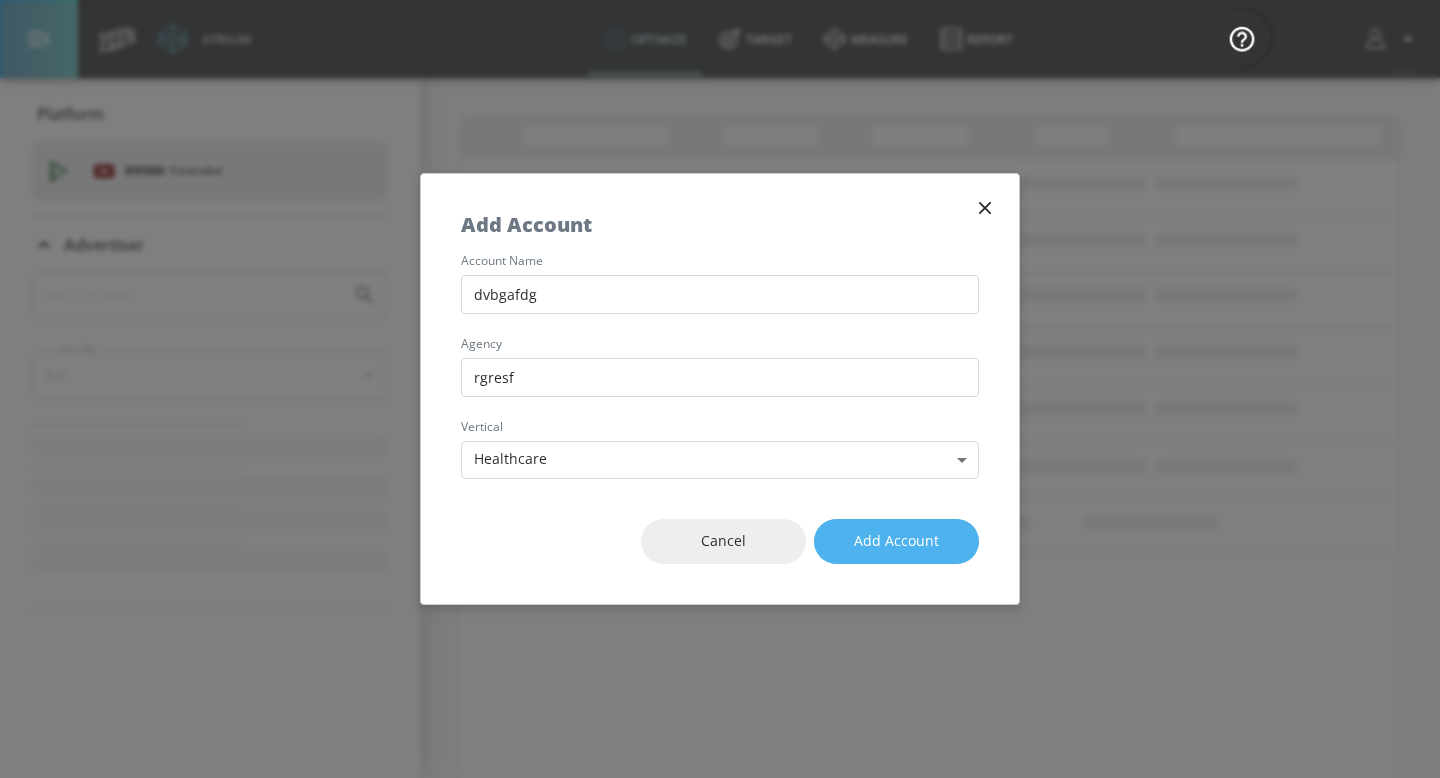 click on "Add Account" at bounding box center (896, 541) 